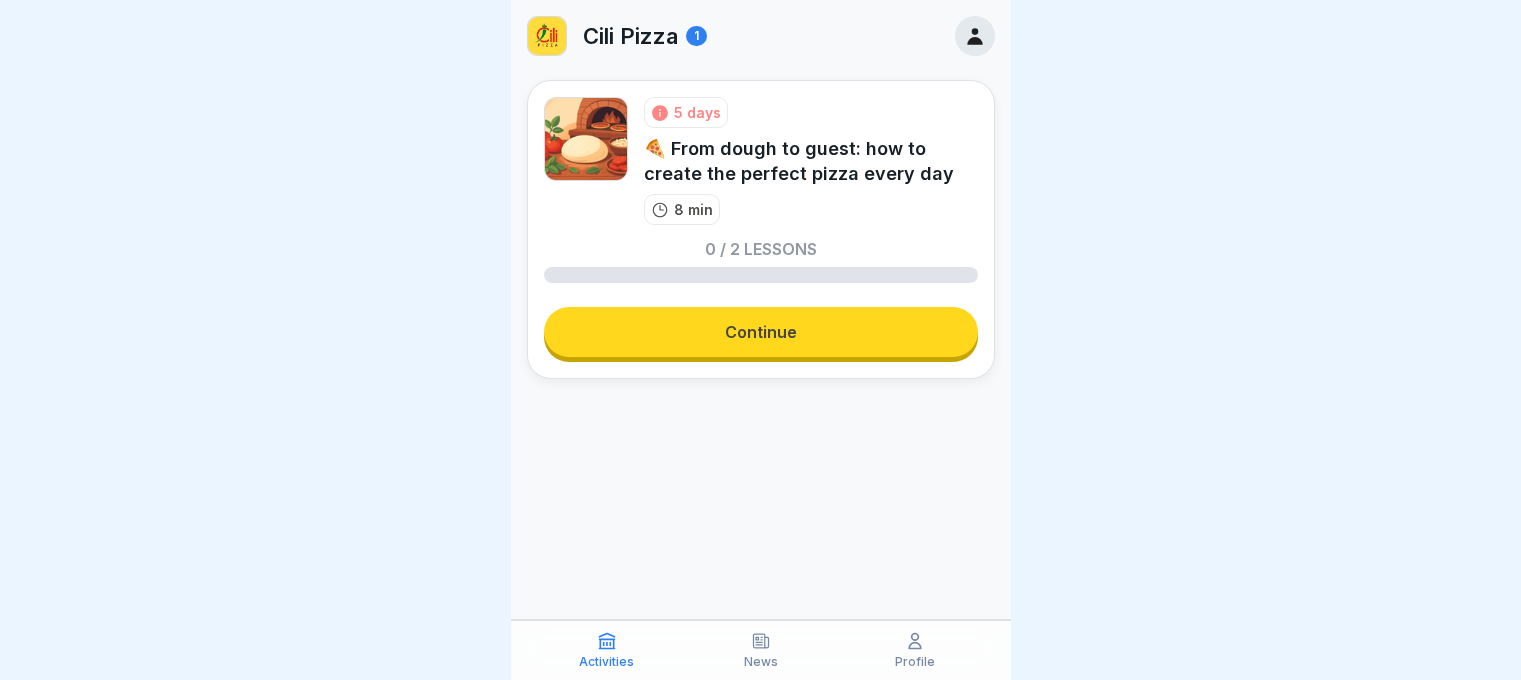 scroll, scrollTop: 0, scrollLeft: 0, axis: both 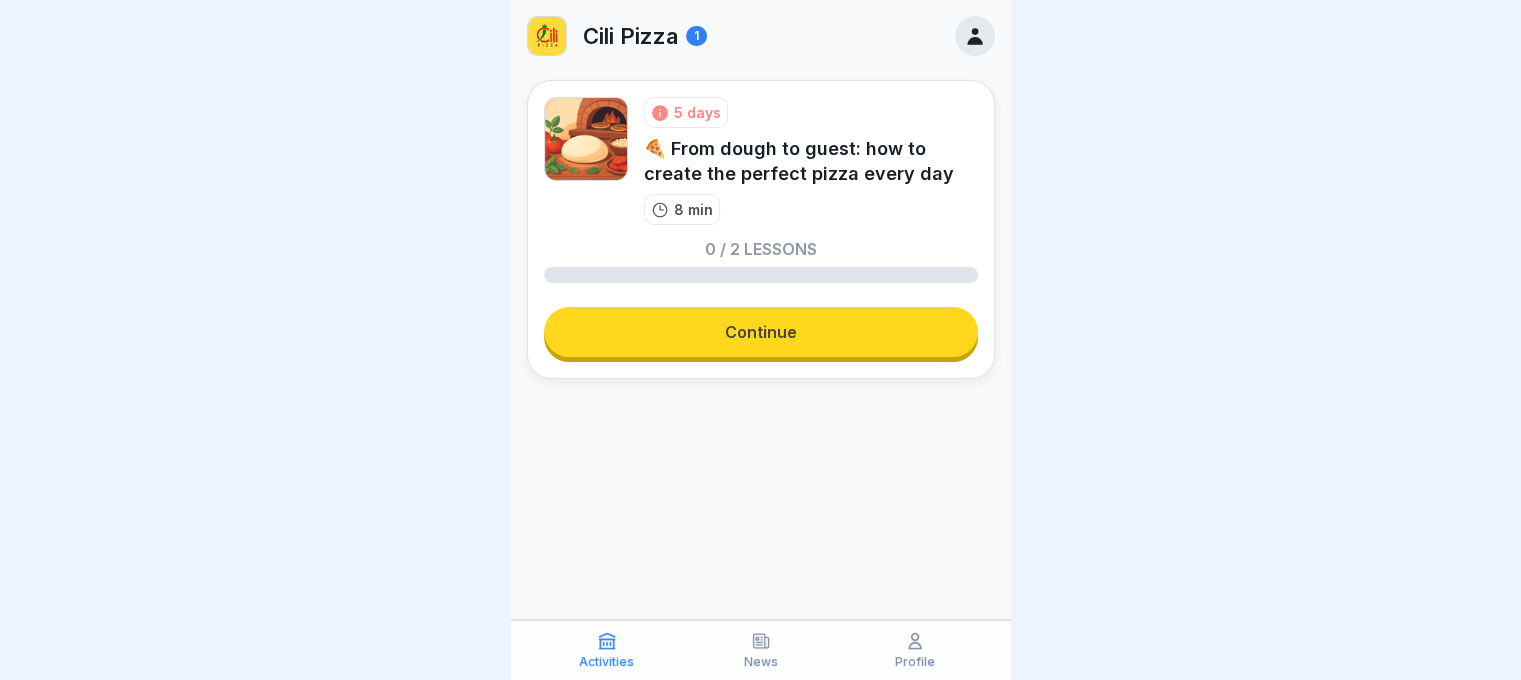 click on "Continue" at bounding box center (761, 332) 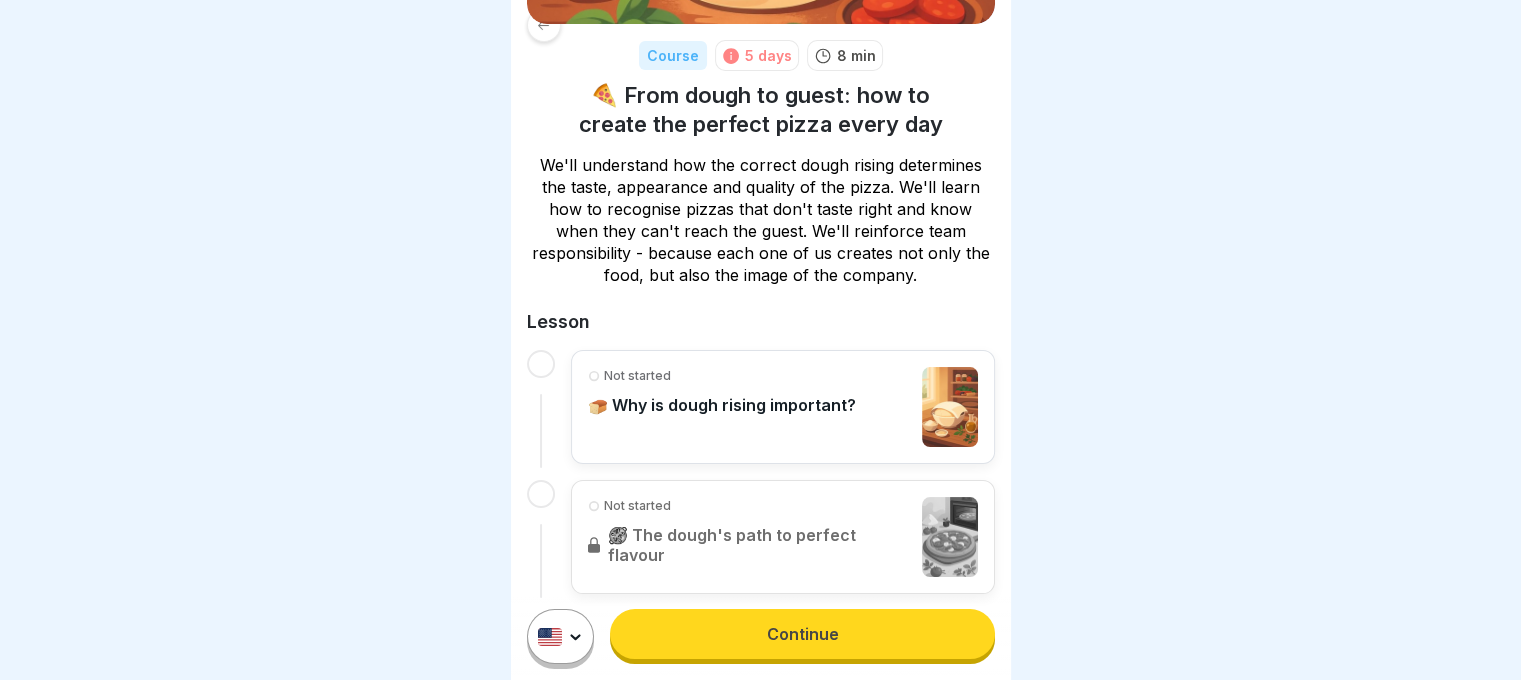 scroll, scrollTop: 271, scrollLeft: 0, axis: vertical 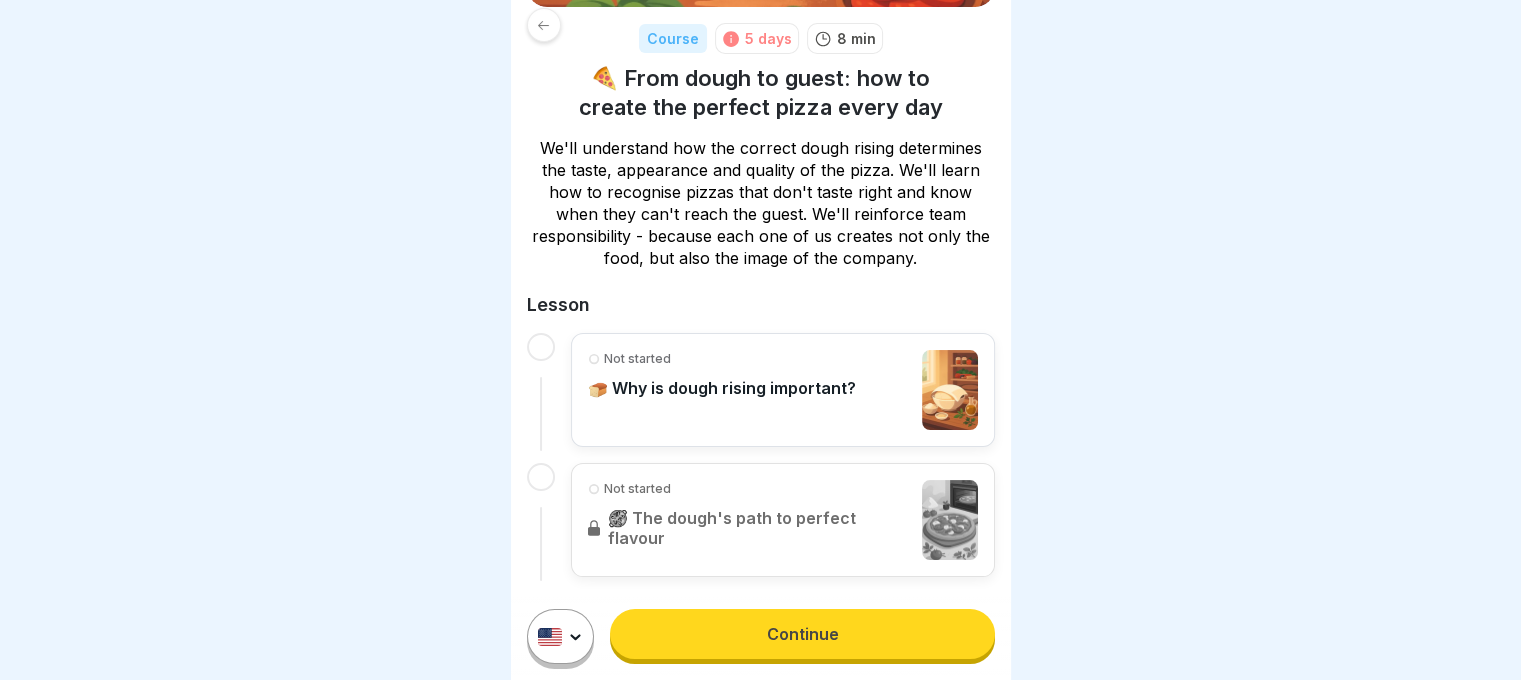 click on "Course 5 days 8 min 🍕 From dough to guest: how to create the perfect pizza every day We'll understand how the correct dough rising determines the taste, appearance and quality of the pizza. We'll learn how to recognise pizzas that don't taste right and know when they can't reach the guest. We'll reinforce team responsibility - because each one of us creates not only the food, but also the image of the company. Lesson Not started 🍞 Why is dough rising important? Not started 🥘 The dough's path to perfect flavour Continue" at bounding box center [760, 340] 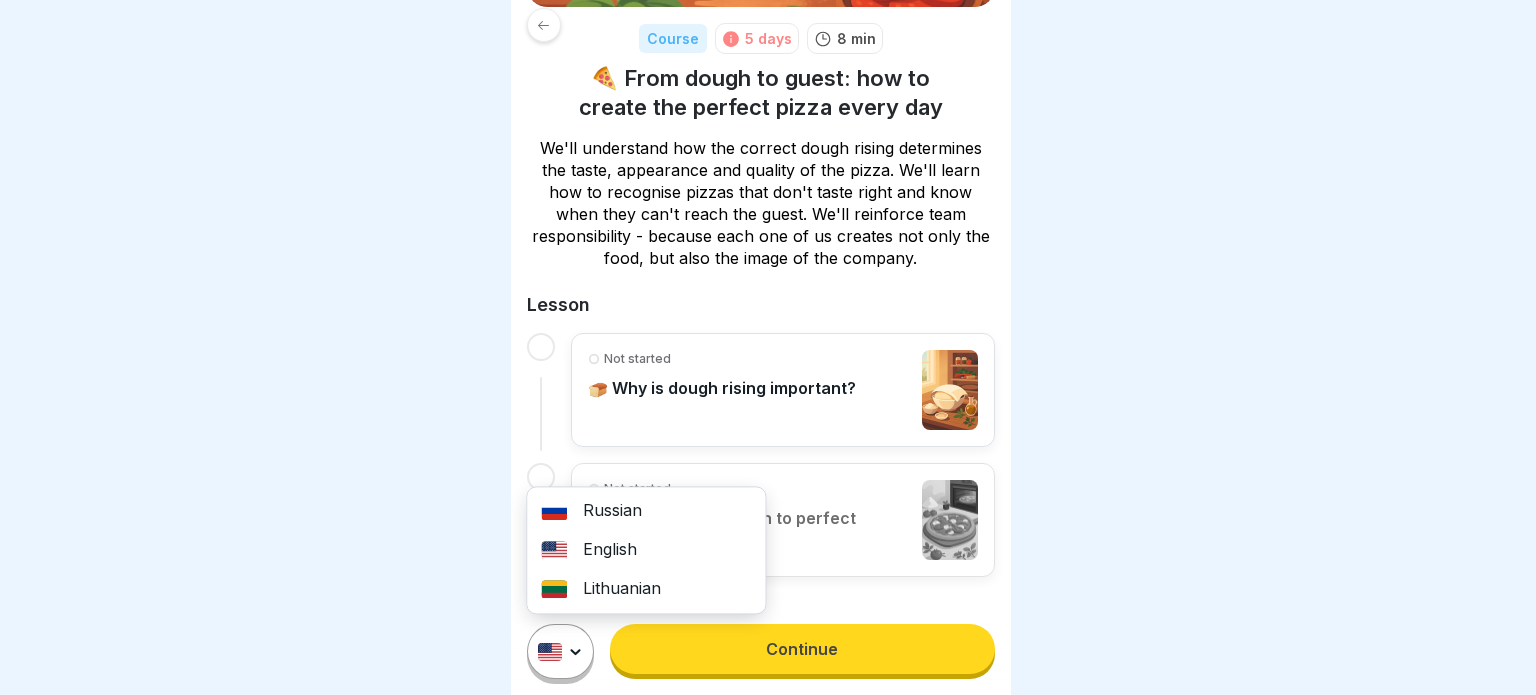 click on "Lithuanian" at bounding box center [646, 589] 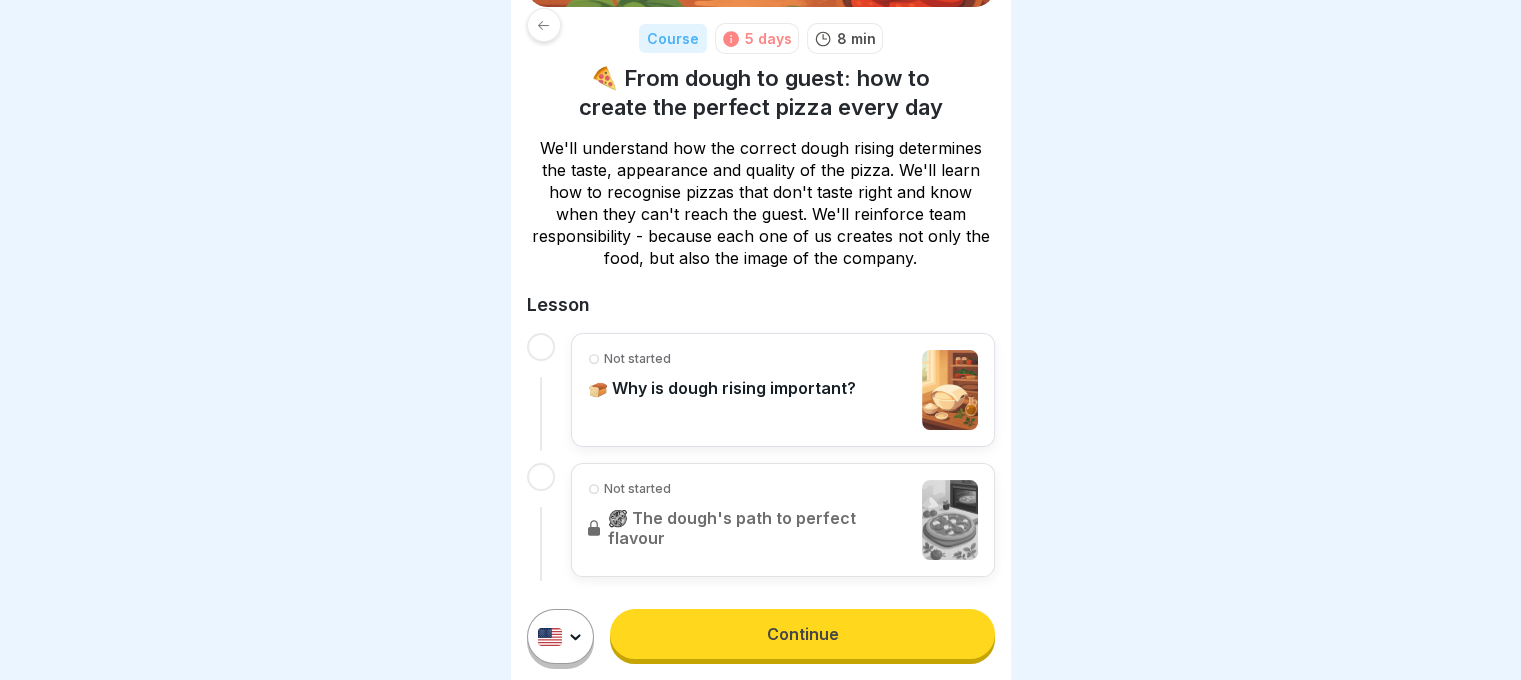 scroll, scrollTop: 248, scrollLeft: 0, axis: vertical 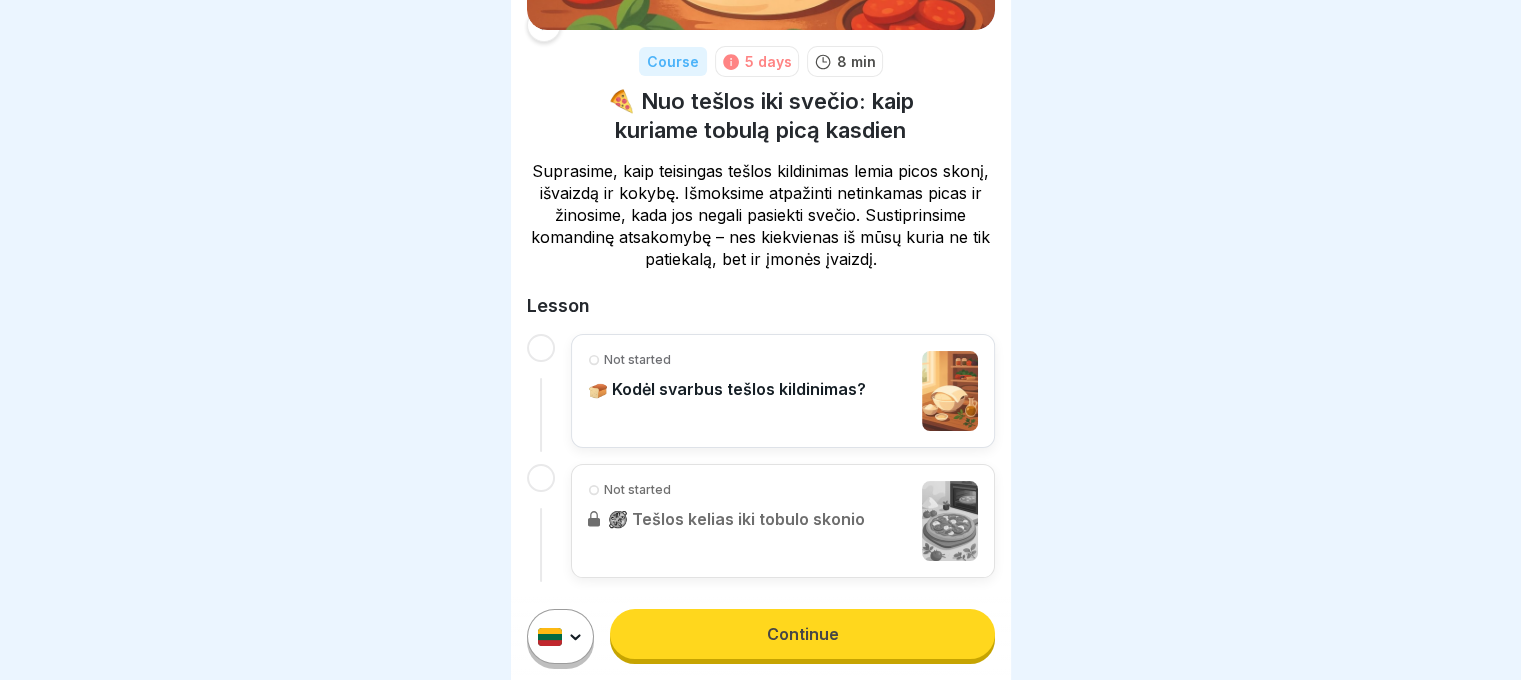 click on "Continue" at bounding box center (802, 634) 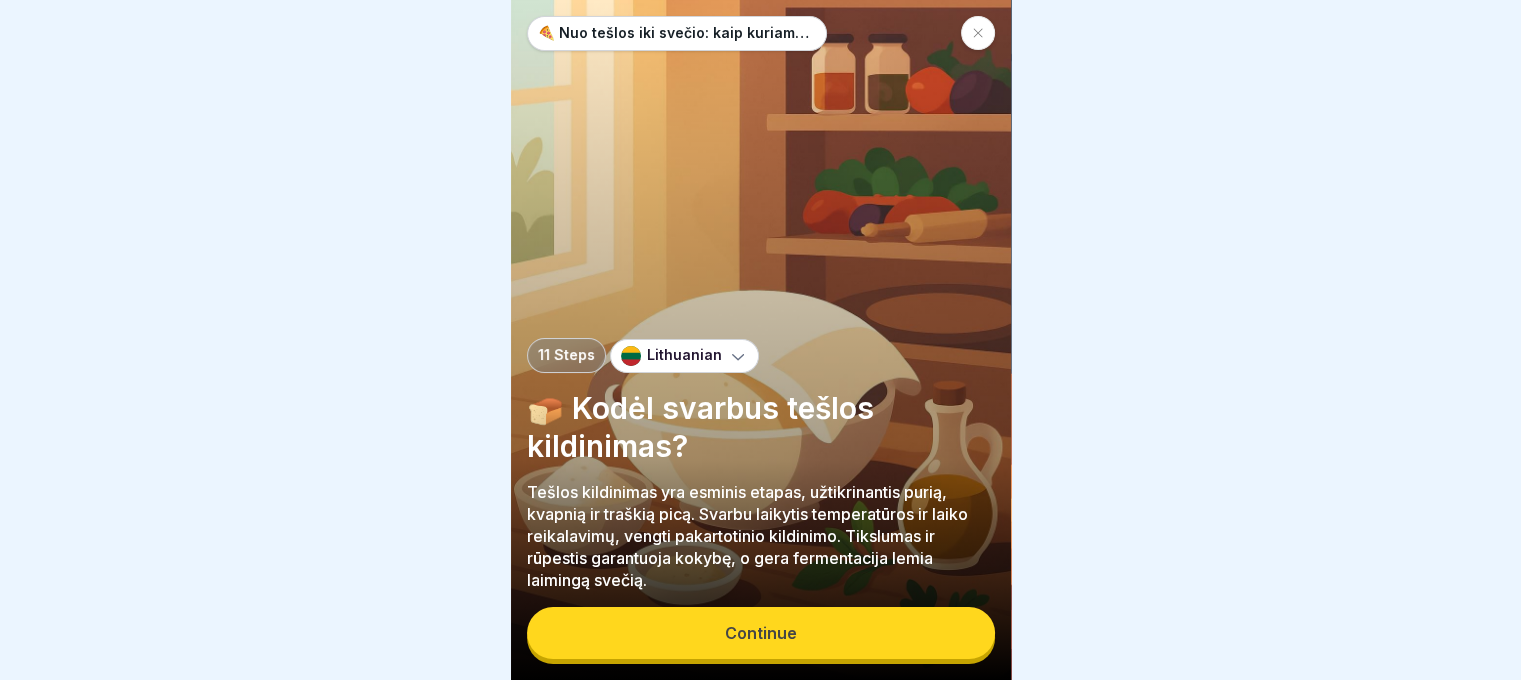 scroll, scrollTop: 0, scrollLeft: 0, axis: both 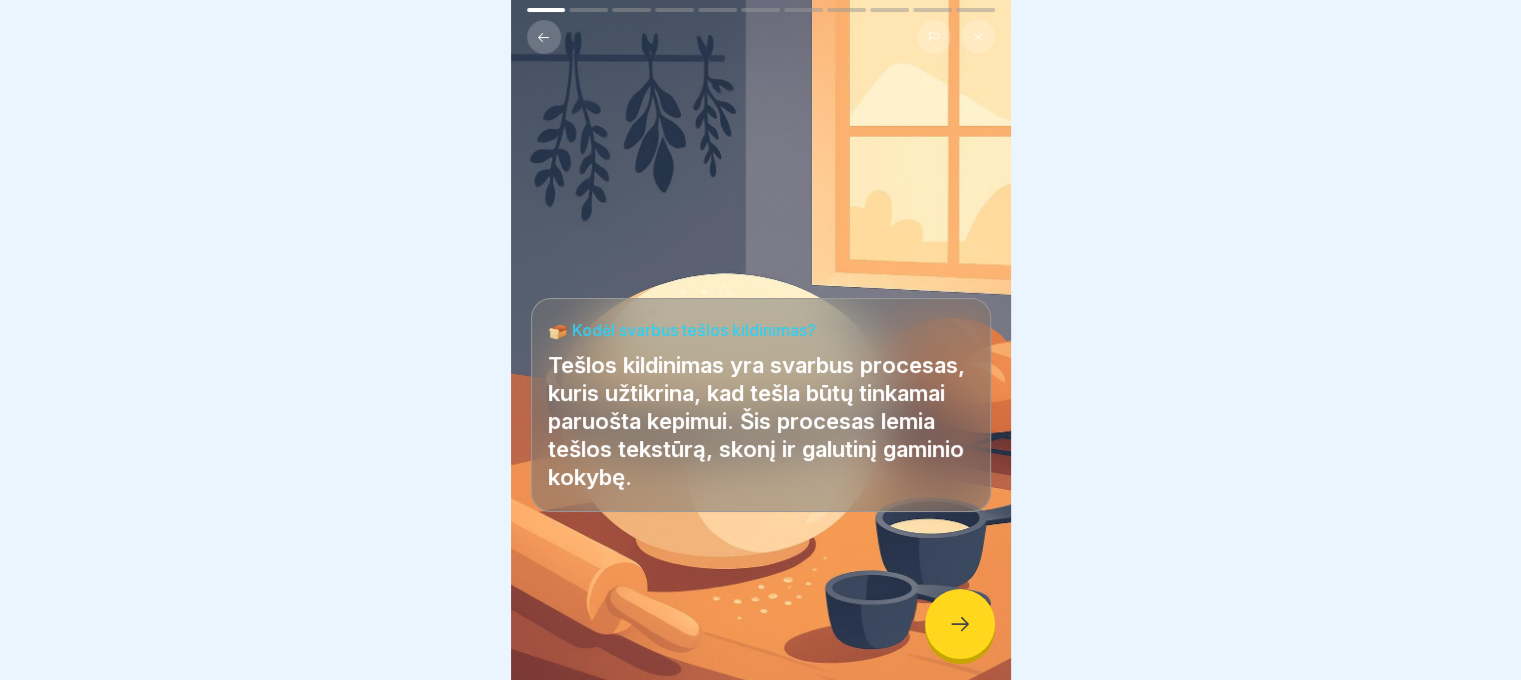 click at bounding box center [960, 624] 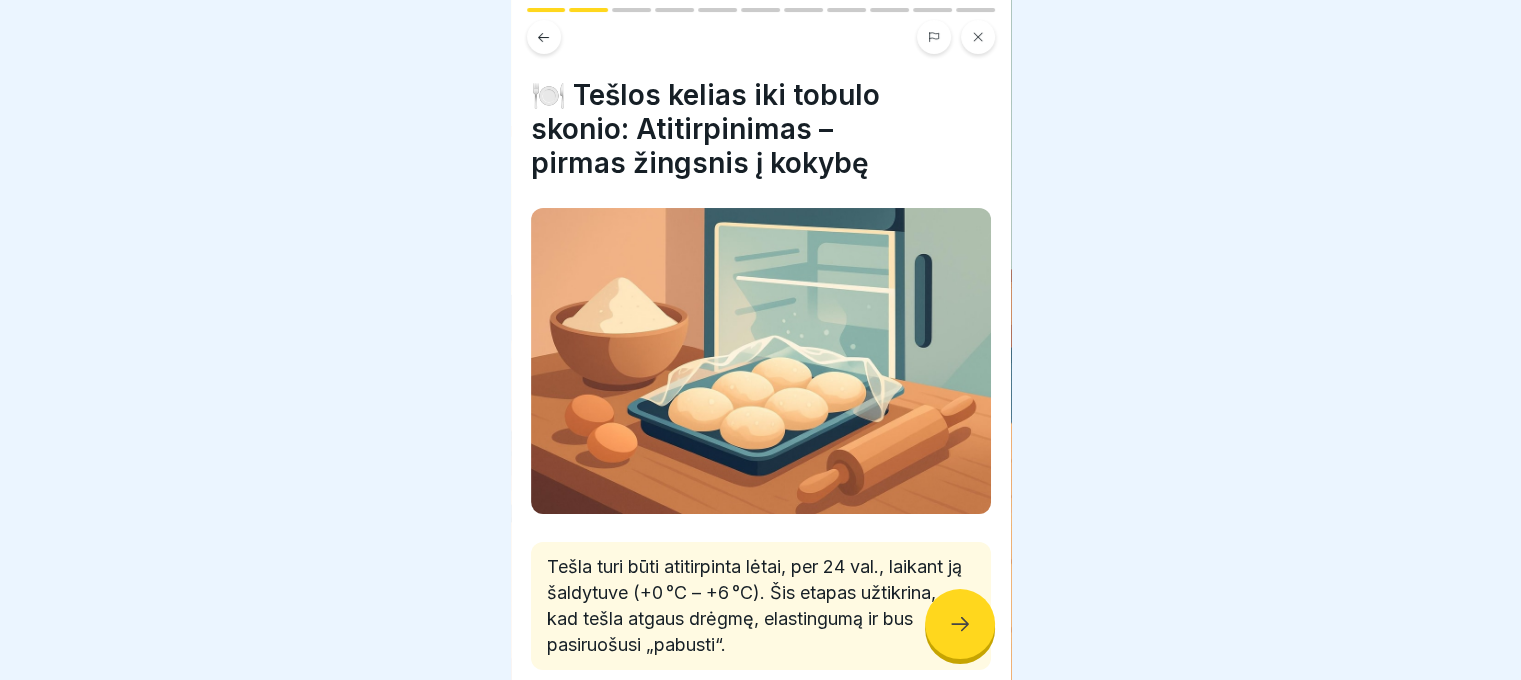 click at bounding box center (960, 624) 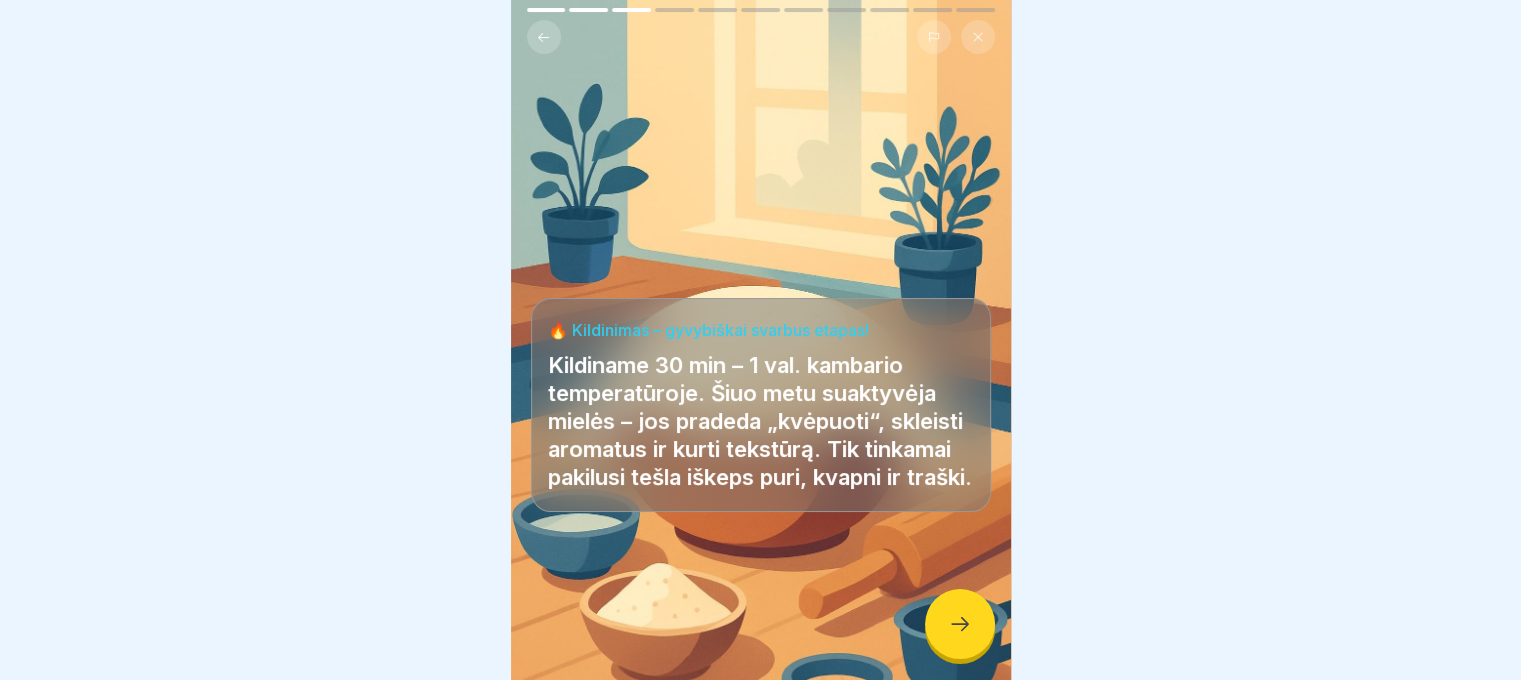 click at bounding box center (960, 624) 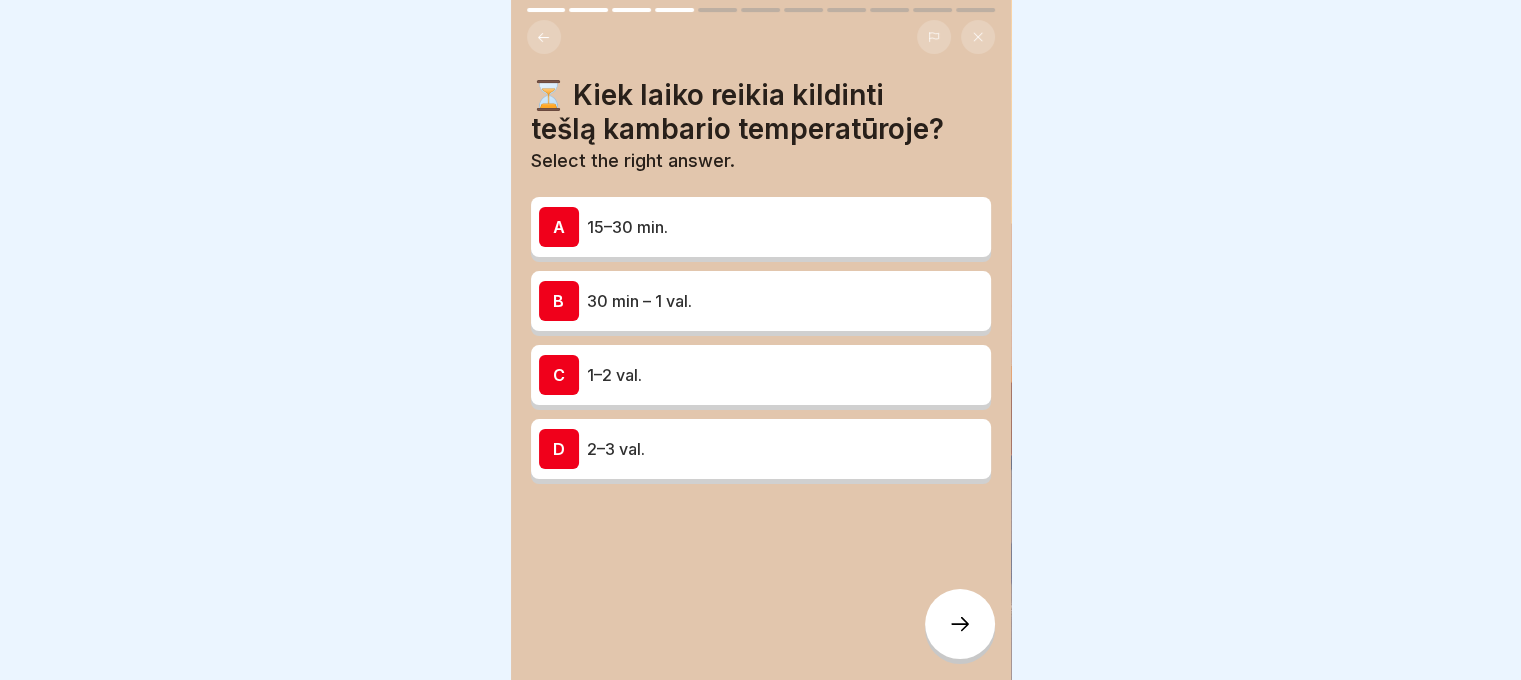 click on "30 min – 1 val." at bounding box center [785, 301] 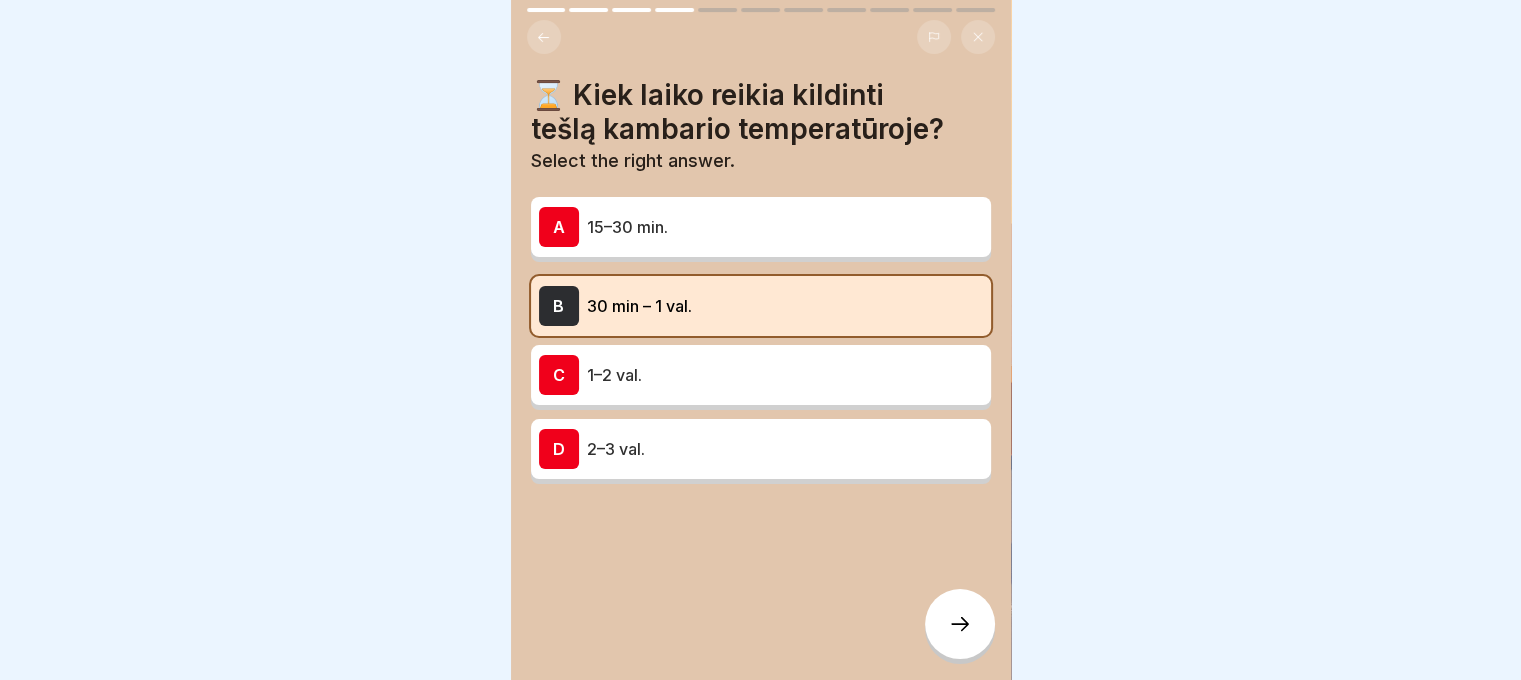 click 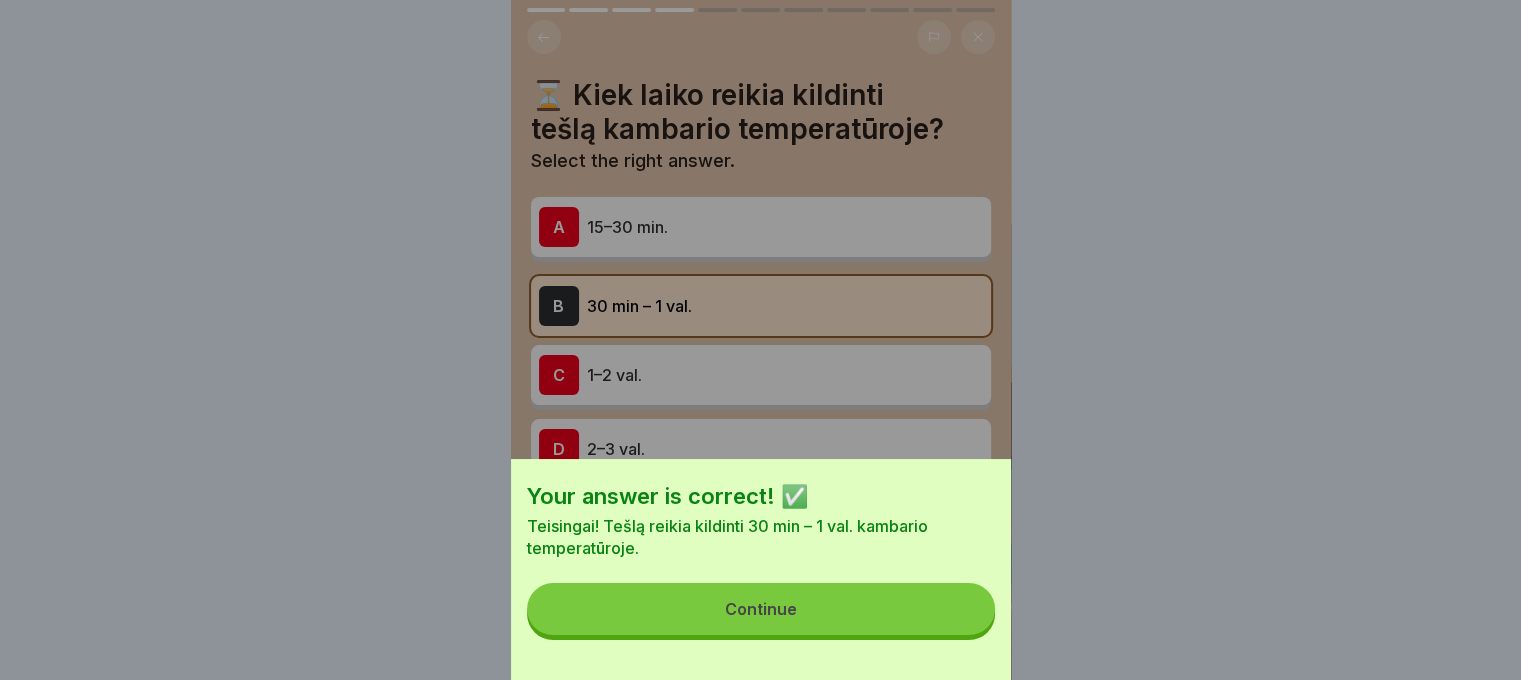 click on "Continue" at bounding box center (761, 609) 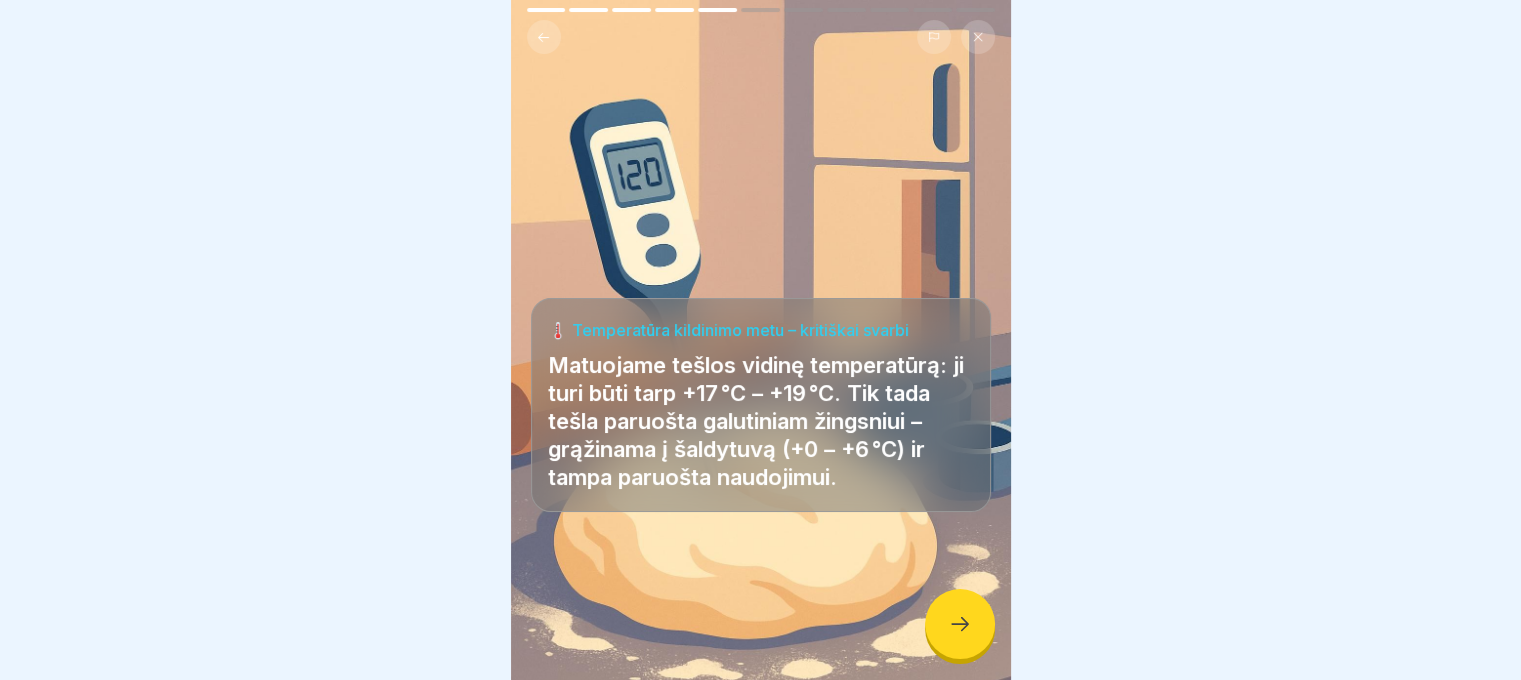 click 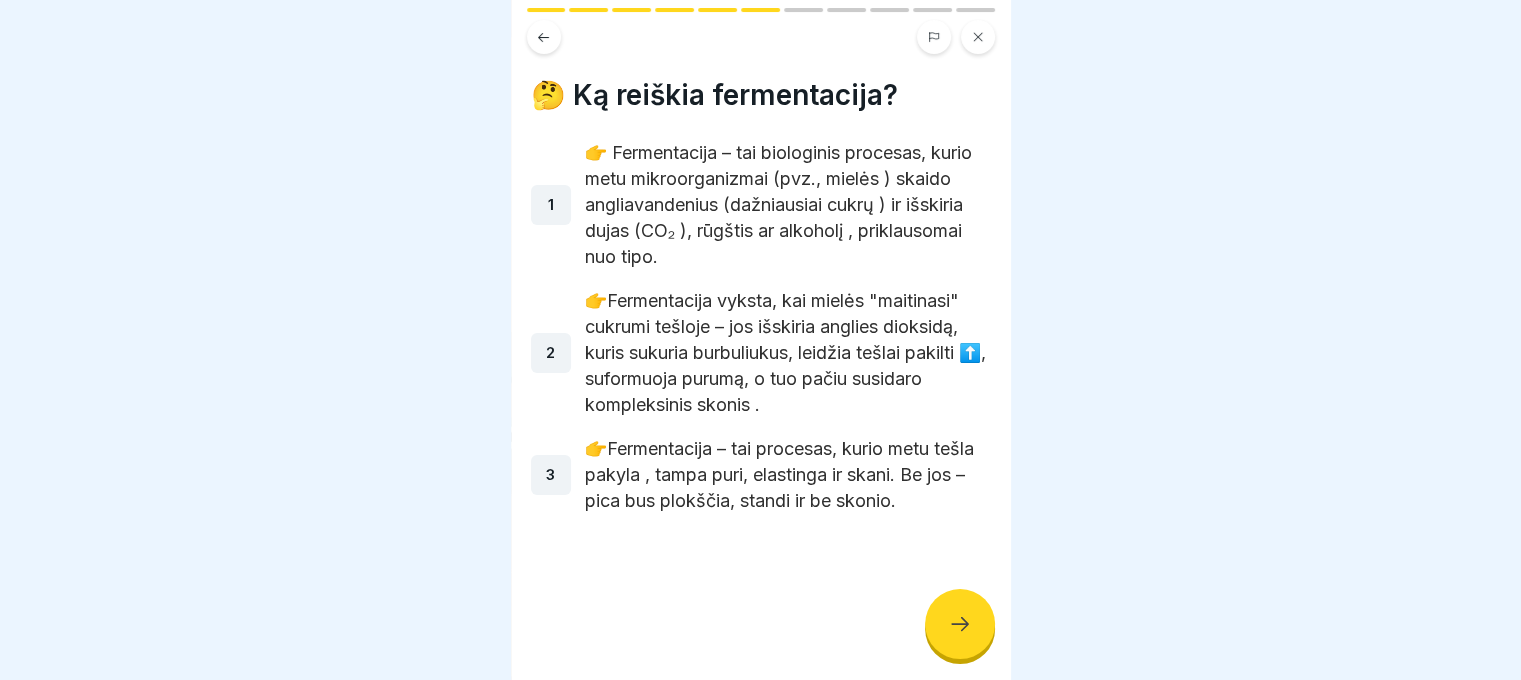 click 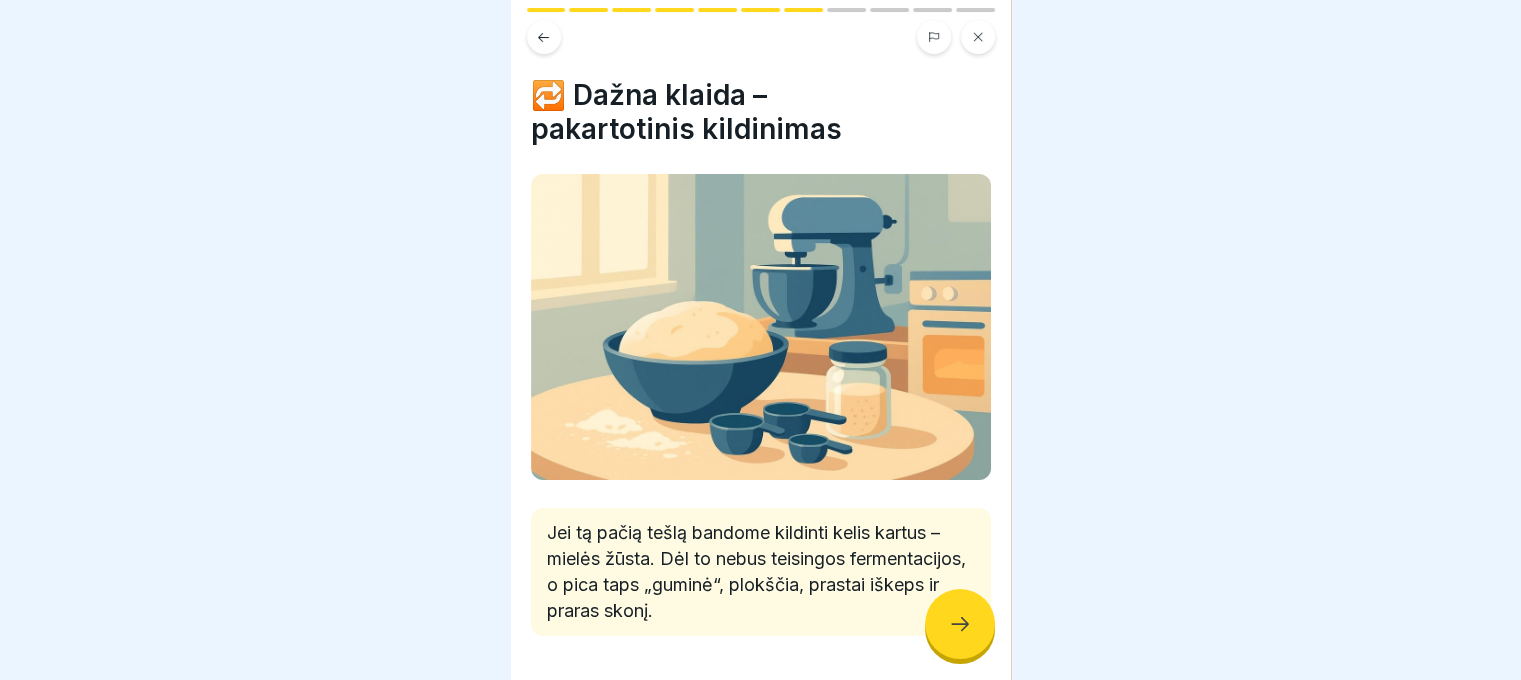 click 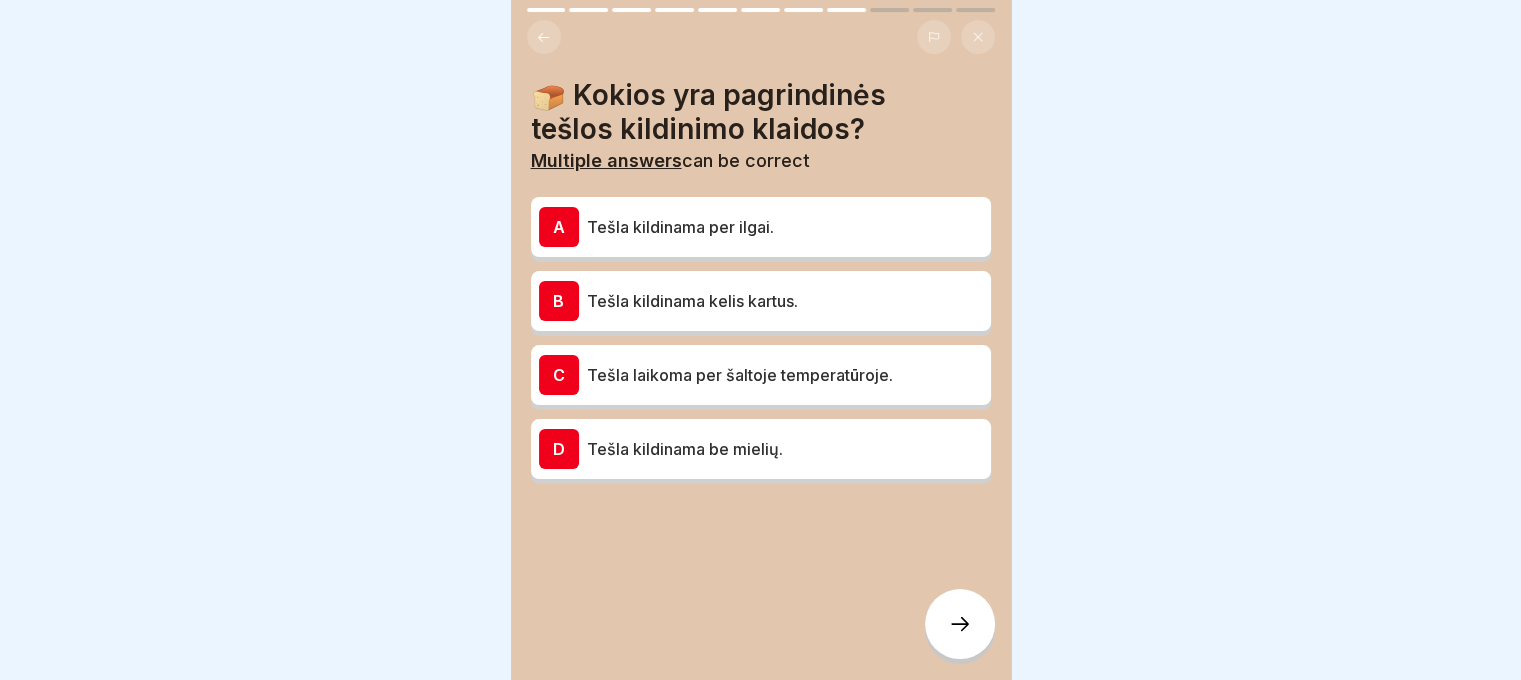 click on "B Tešla kildinama kelis kartus." at bounding box center [761, 301] 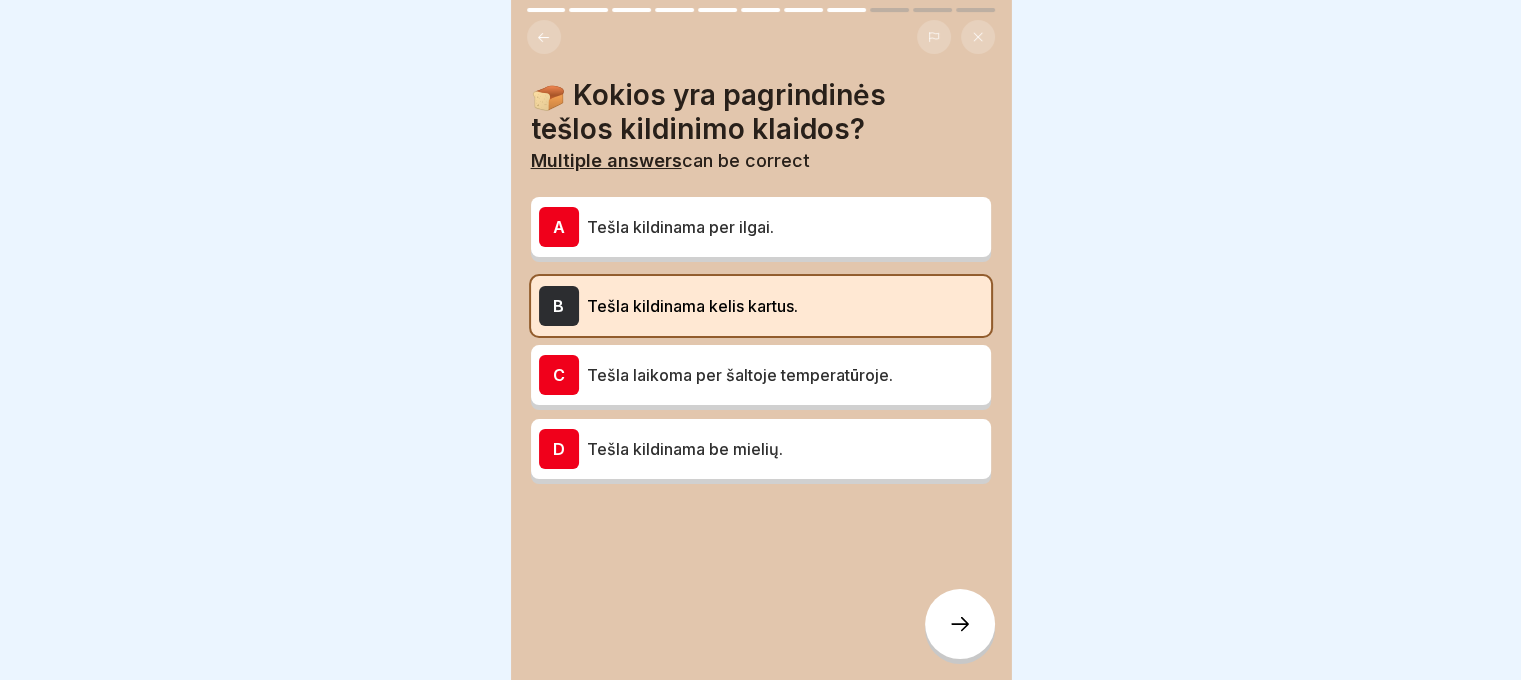 click at bounding box center [960, 624] 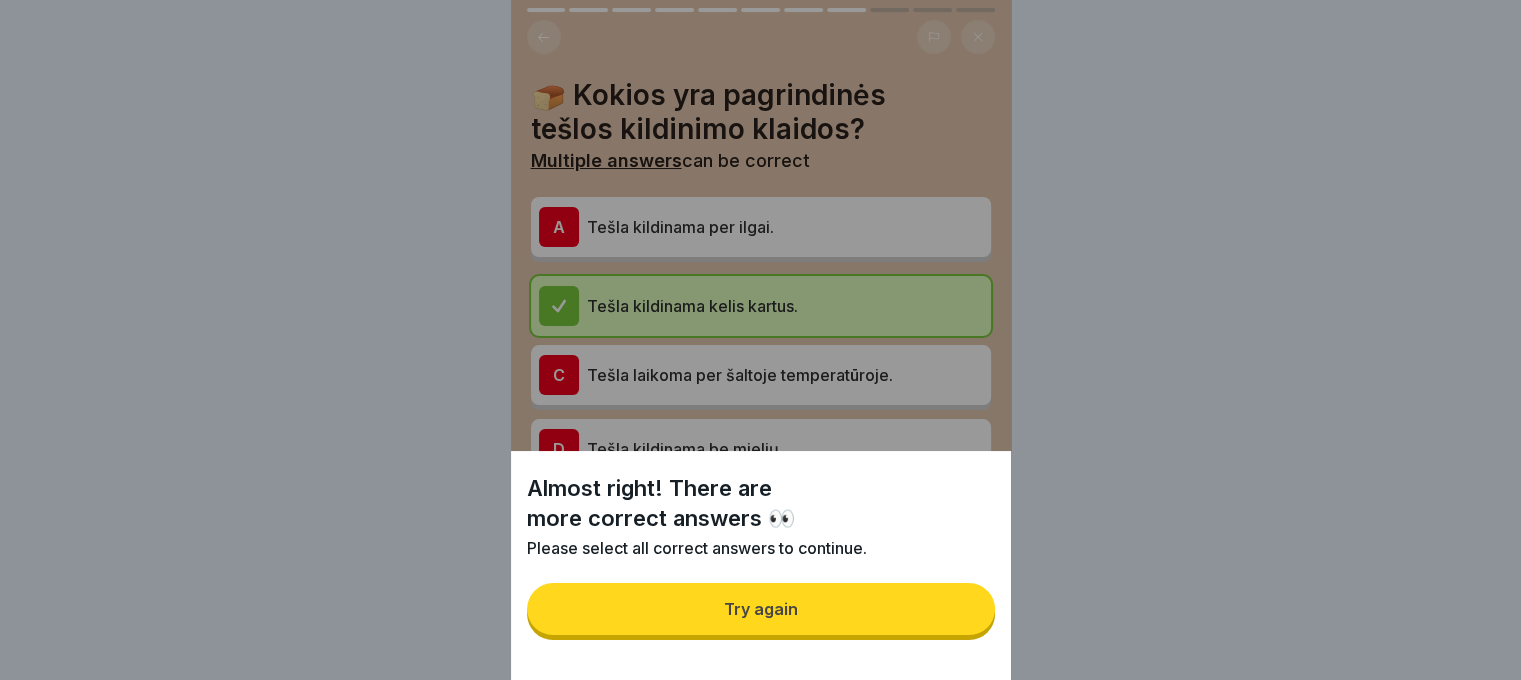 click on "Try again" at bounding box center [761, 609] 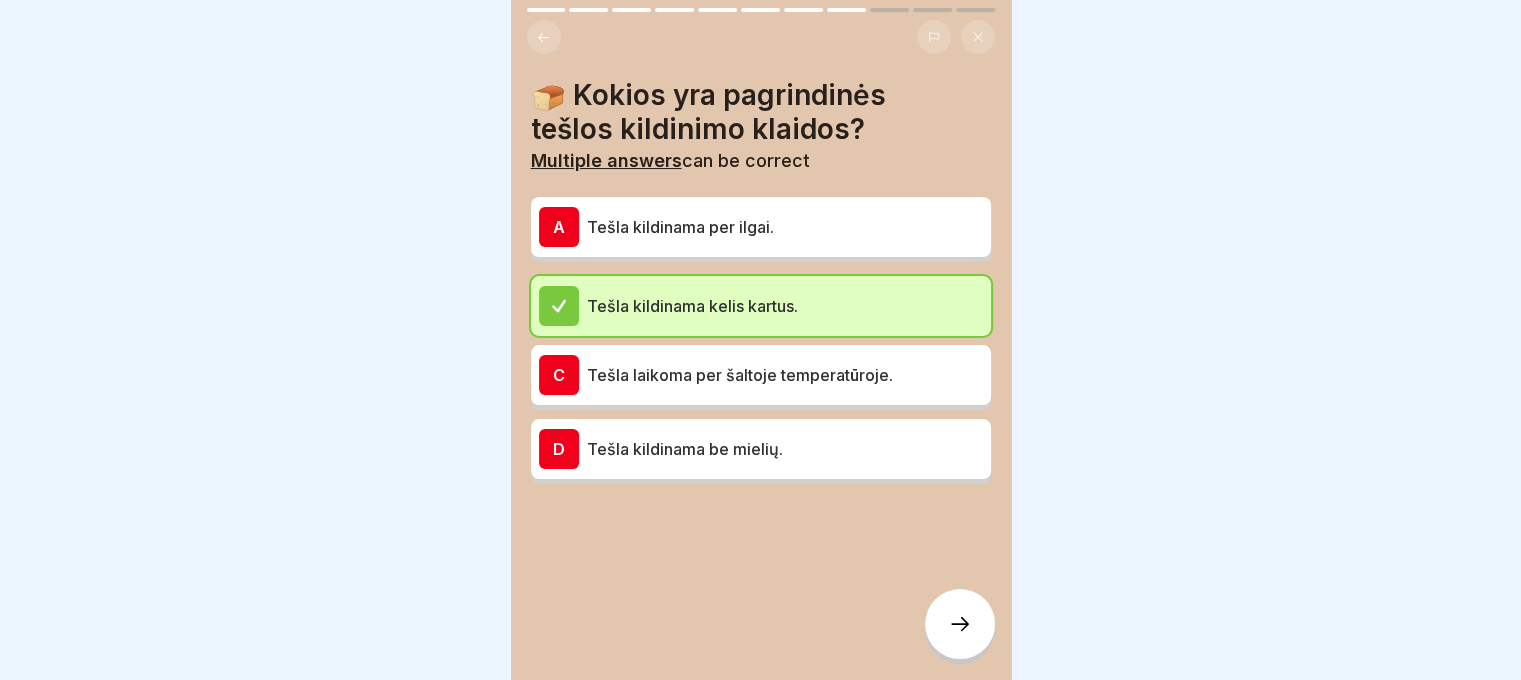 click 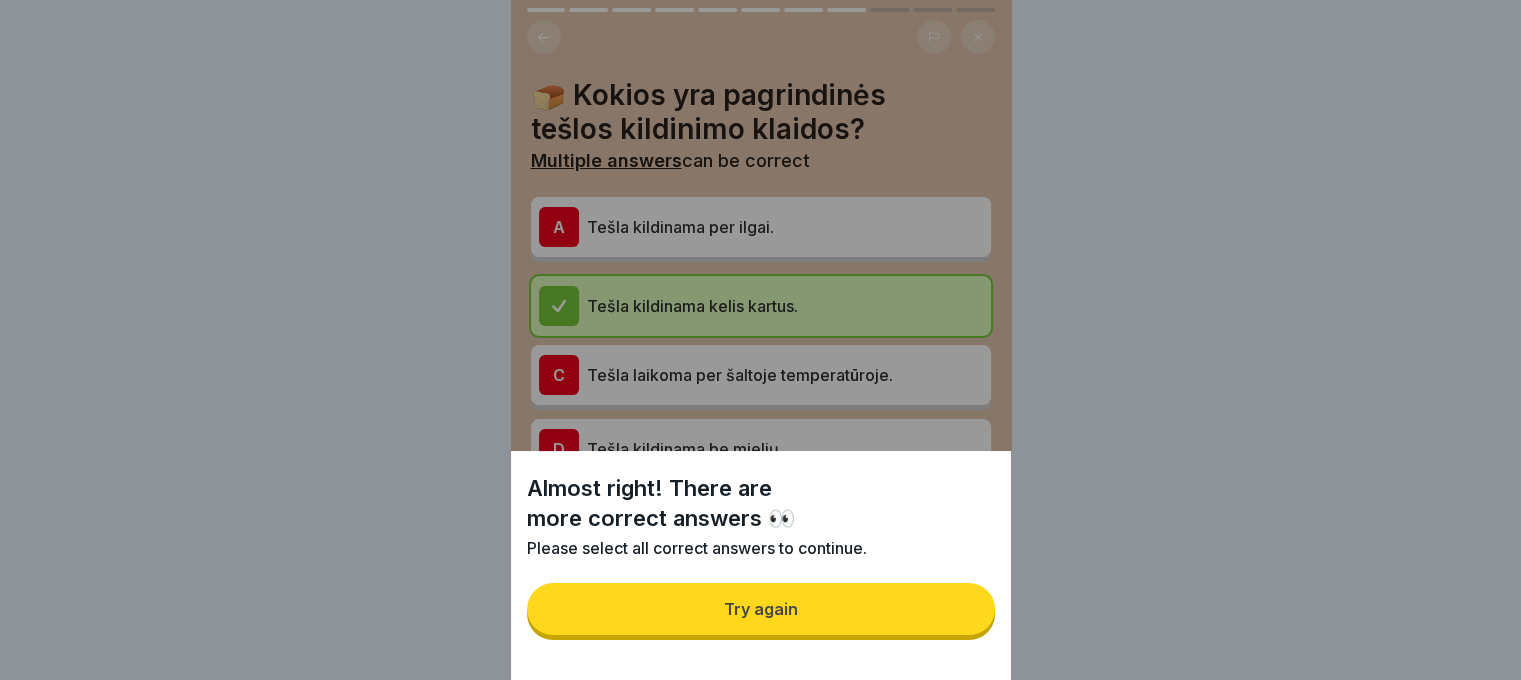 click on "Try again" at bounding box center (761, 609) 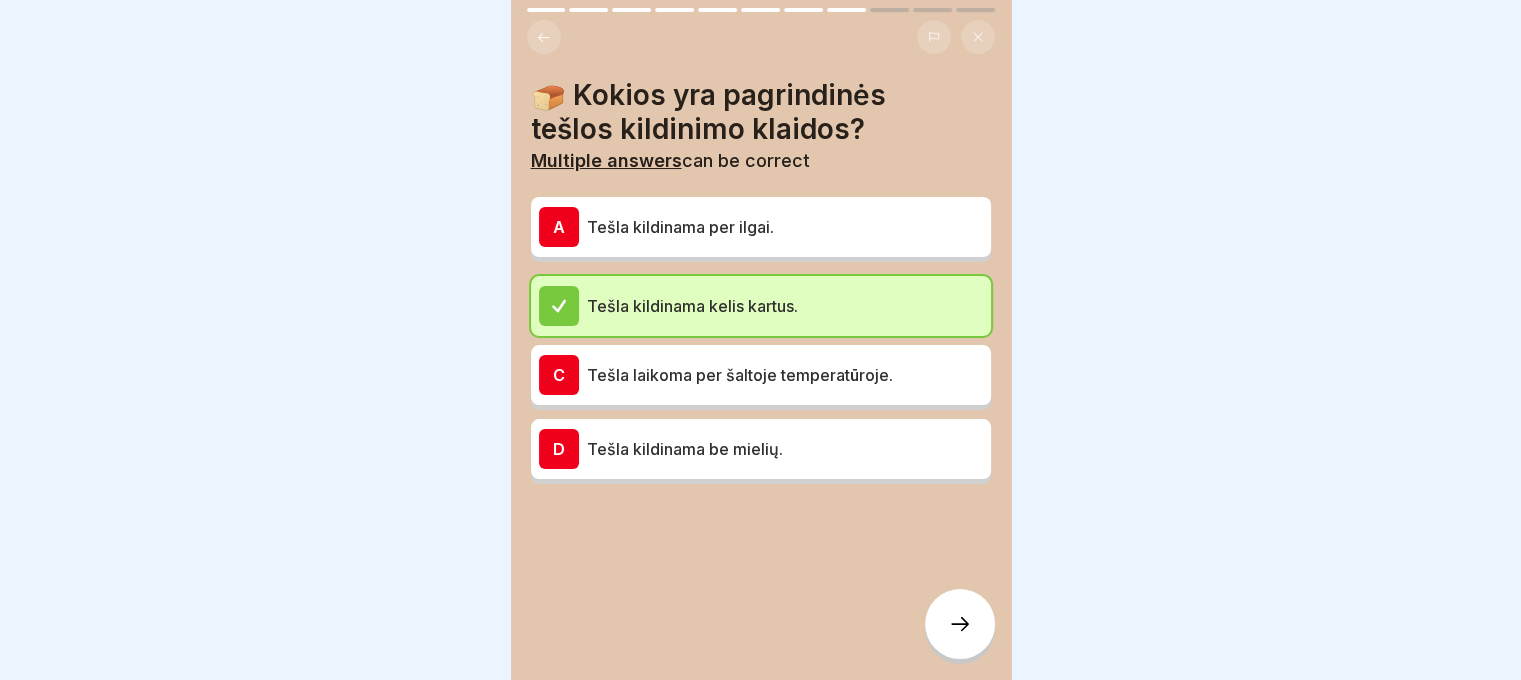 click on "A Tešla kildinama per ilgai." at bounding box center (761, 227) 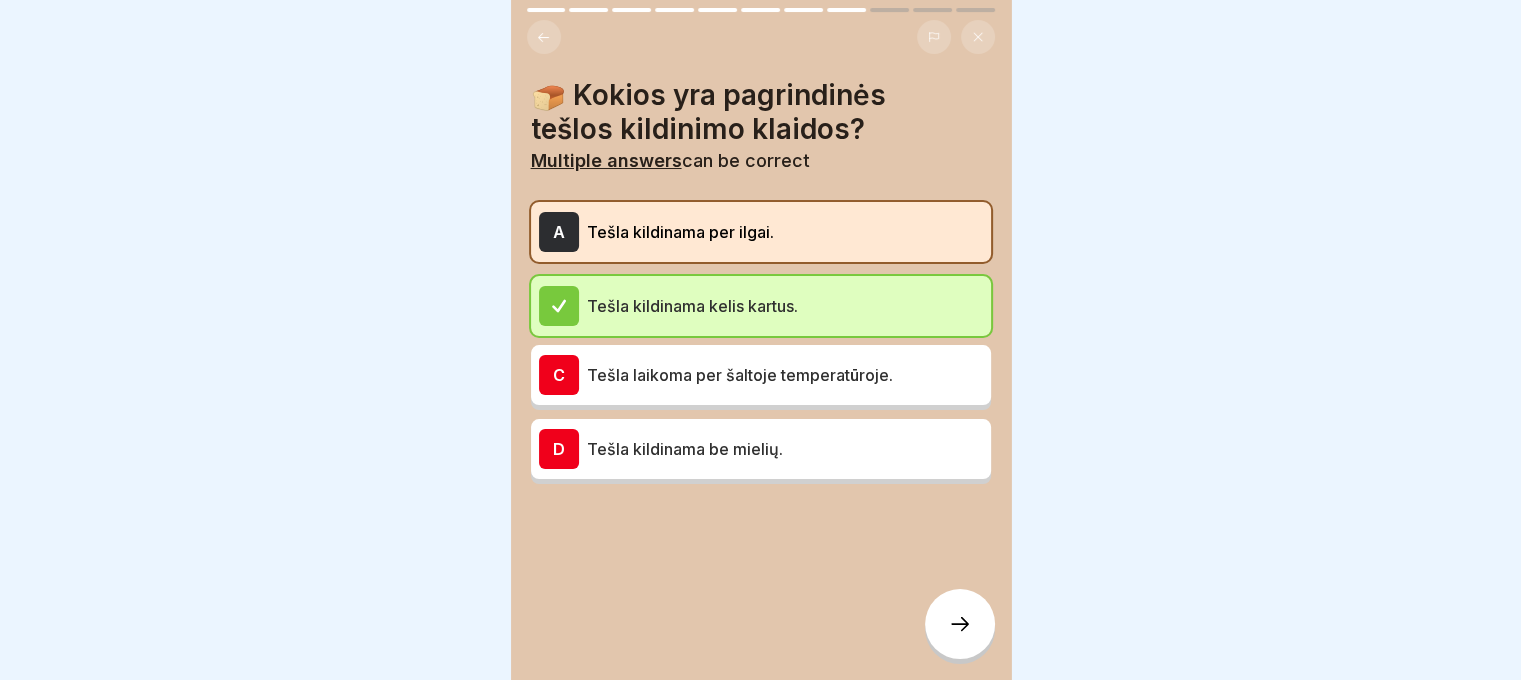 click at bounding box center (960, 624) 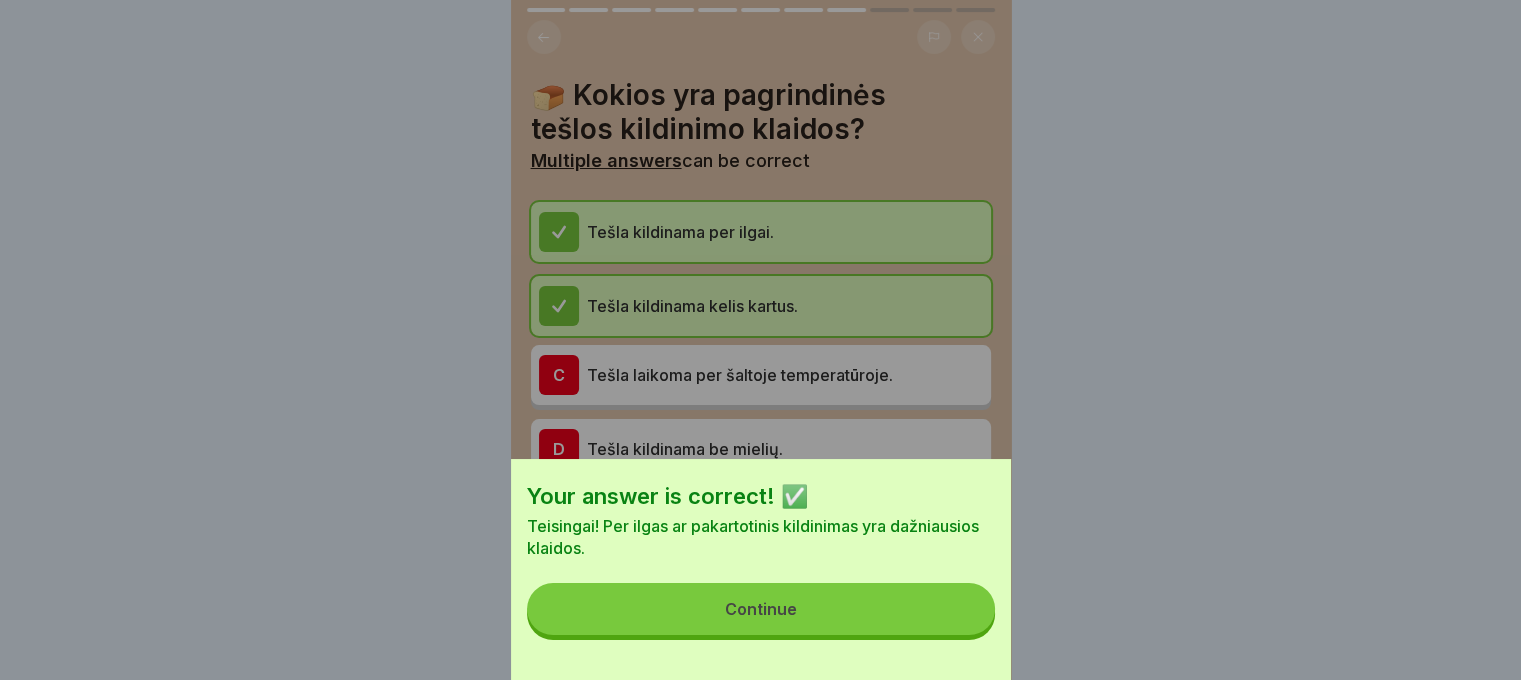 click on "Continue" at bounding box center [761, 609] 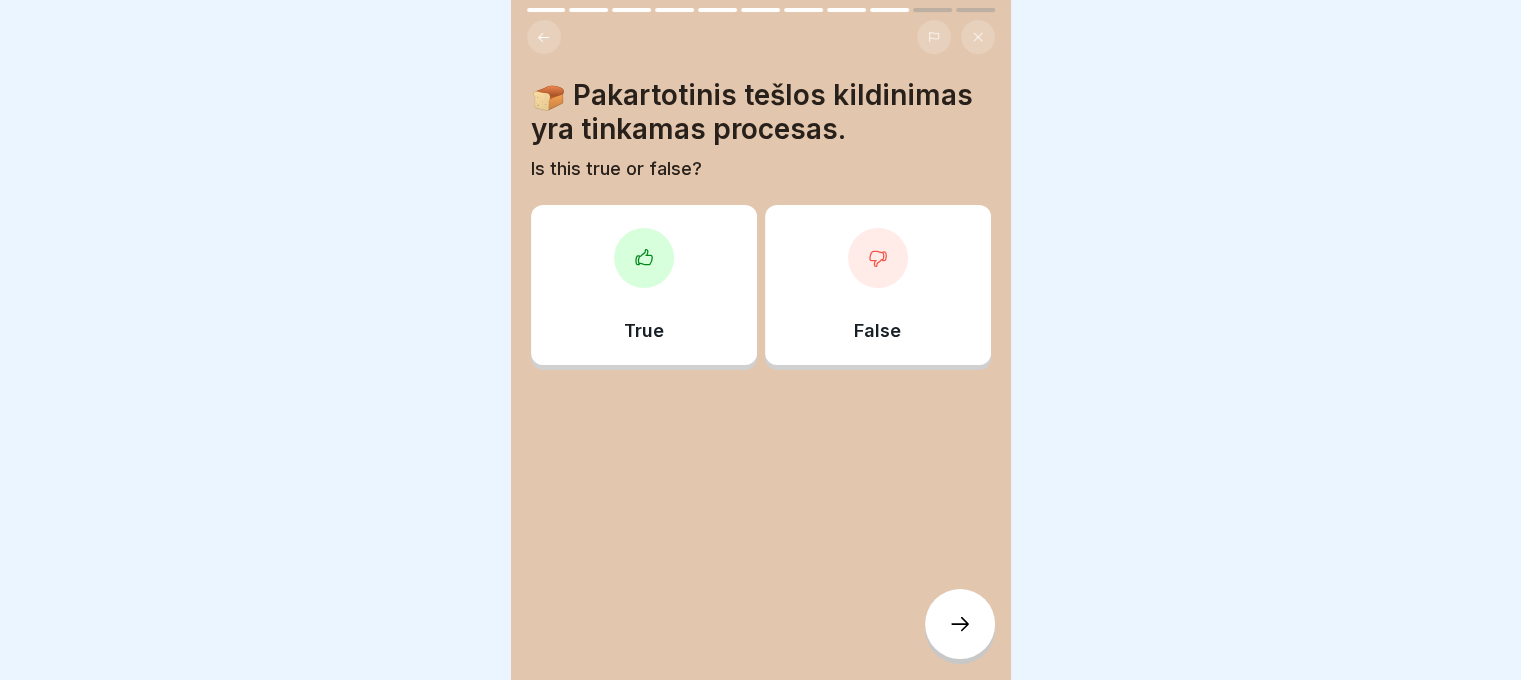 click on "False" at bounding box center [878, 285] 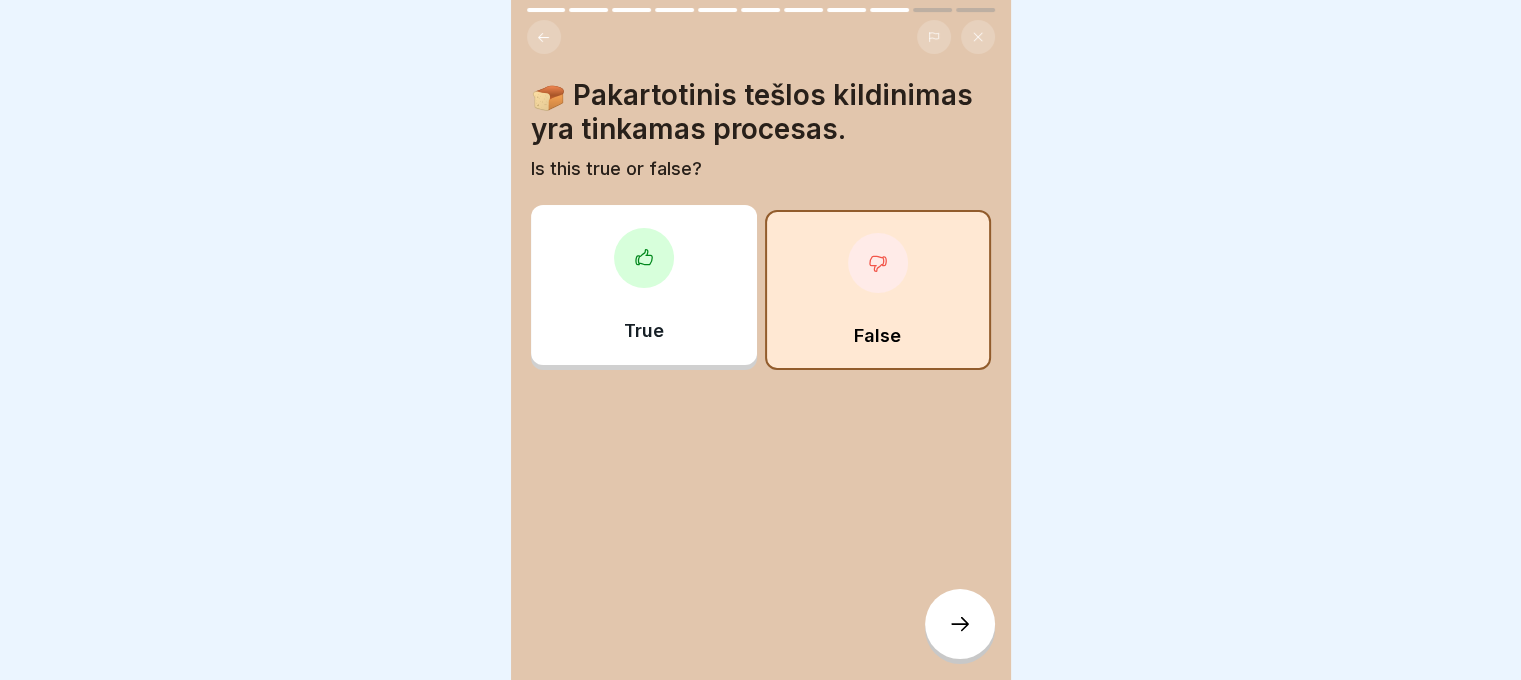 click 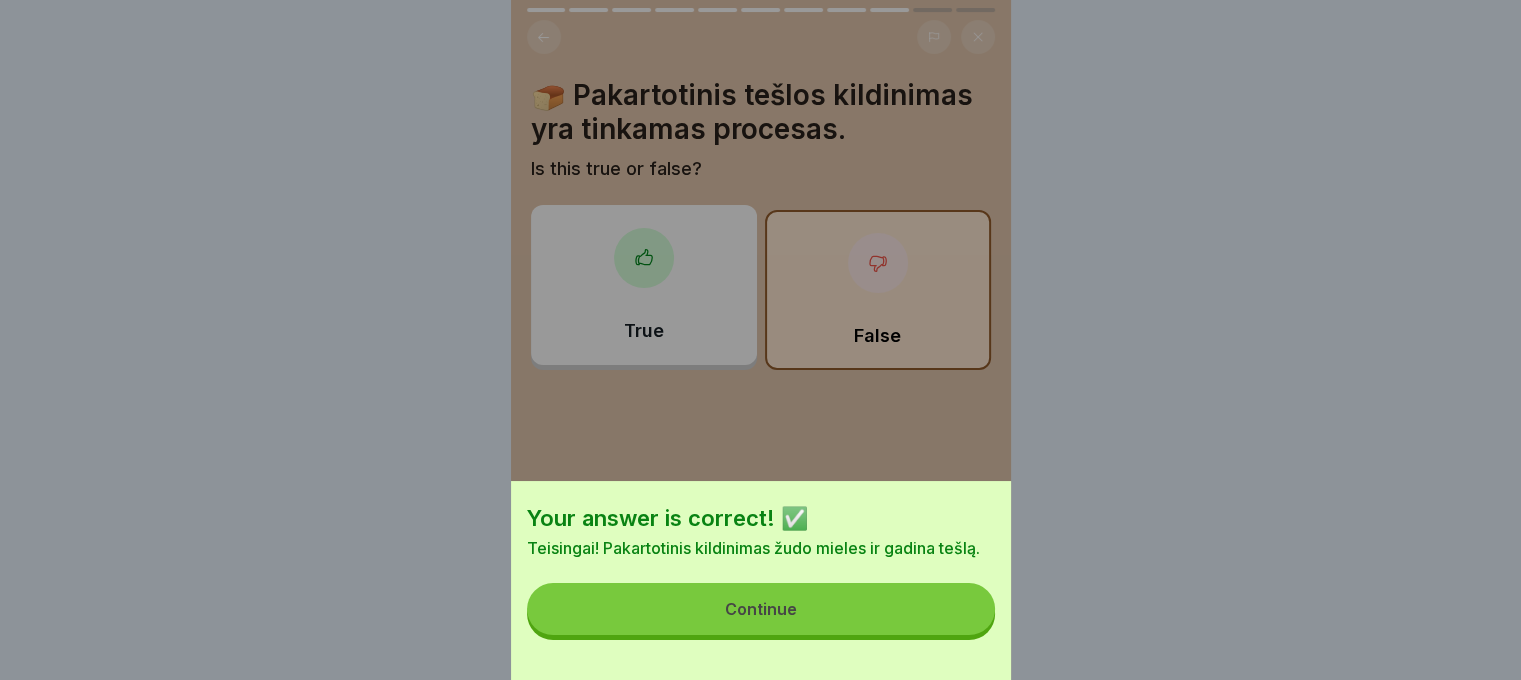 click on "Continue" at bounding box center (761, 609) 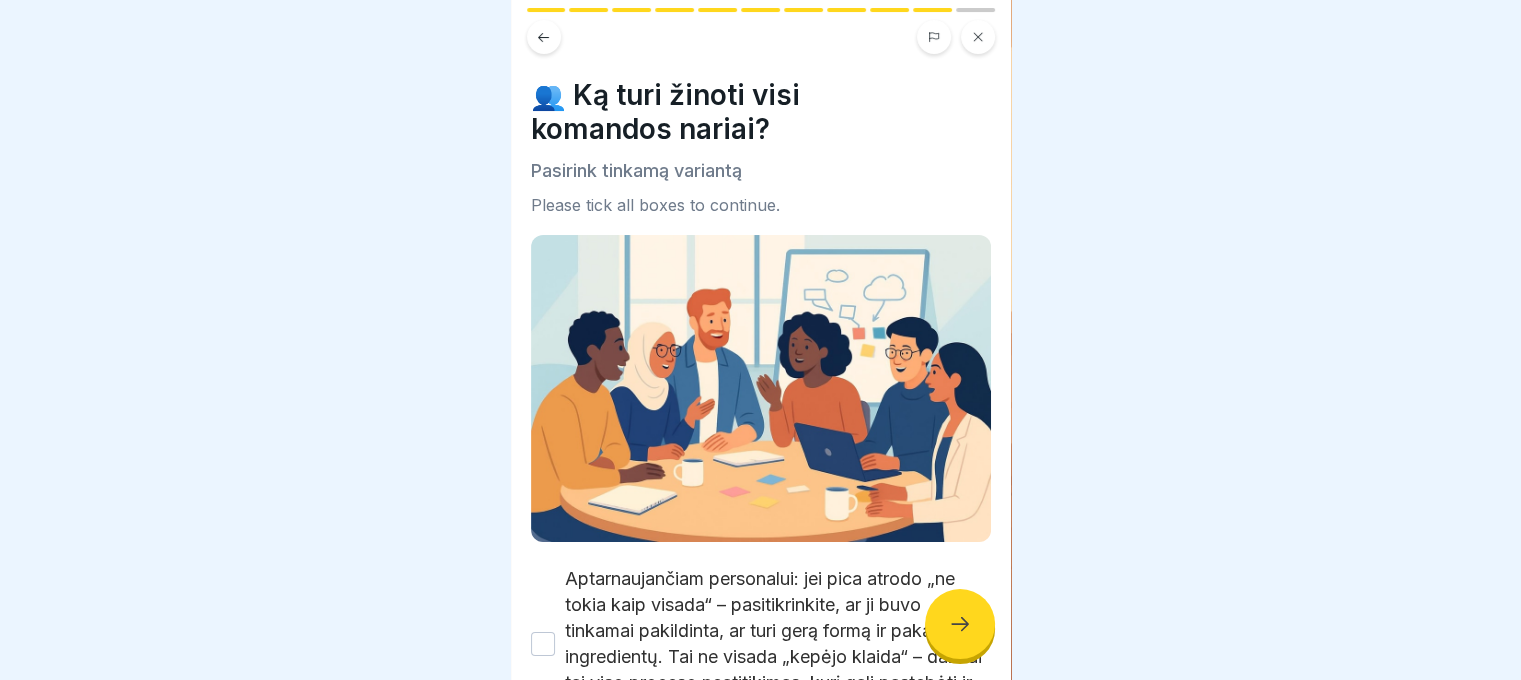 scroll, scrollTop: 200, scrollLeft: 0, axis: vertical 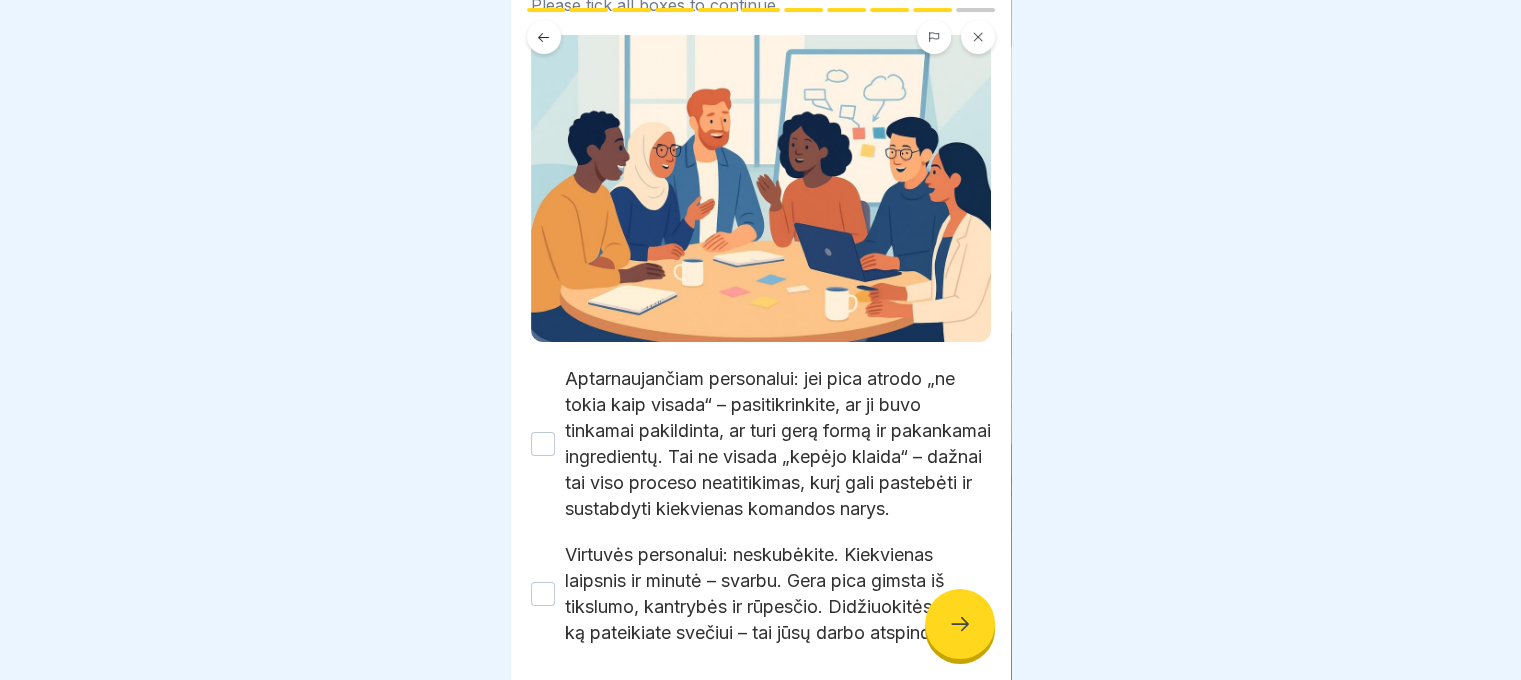 click on "👥 Ką turi žinoti visi komandos nariai? Pasirink tinkamą variantą Please tick all boxes to continue. Aptarnaujančiam personalui: jei pica atrodo „ne tokia kaip visada“ – pasitikrinkite, ar ji buvo tinkamai pakildinta, ar turi gerą formą ir pakankamai ingredientų. Tai ne visada „kepėjo klaida“ – dažnai tai viso proceso neatitikimas, kurį gali pastebėti ir sustabdyti kiekvienas komandos narys. Virtuvės personalui: neskubėkite. Kiekvienas laipsnis ir minutė – svarbu. Gera pica gimsta iš tikslumo, kantrybės ir rūpesčio. Didžiuokitės tuo, ką pateikiate svečiui – tai jūsų darbo atspindys." at bounding box center [761, 340] 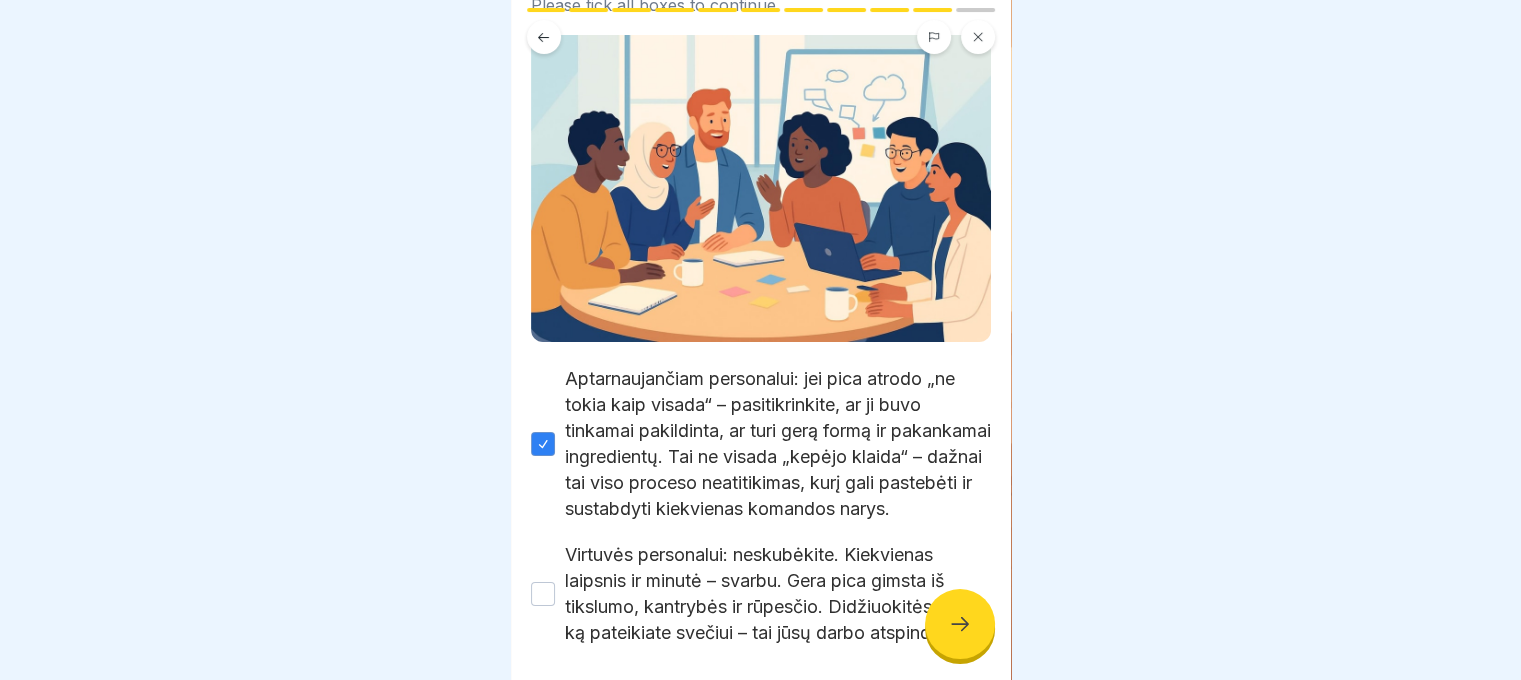 click on "Virtuvės personalui: neskubėkite. Kiekvienas laipsnis ir minutė – svarbu. Gera pica gimsta iš tikslumo, kantrybės ir rūpesčio. Didžiuokitės tuo, ką pateikiate svečiui – tai jūsų darbo atspindys." at bounding box center [543, 594] 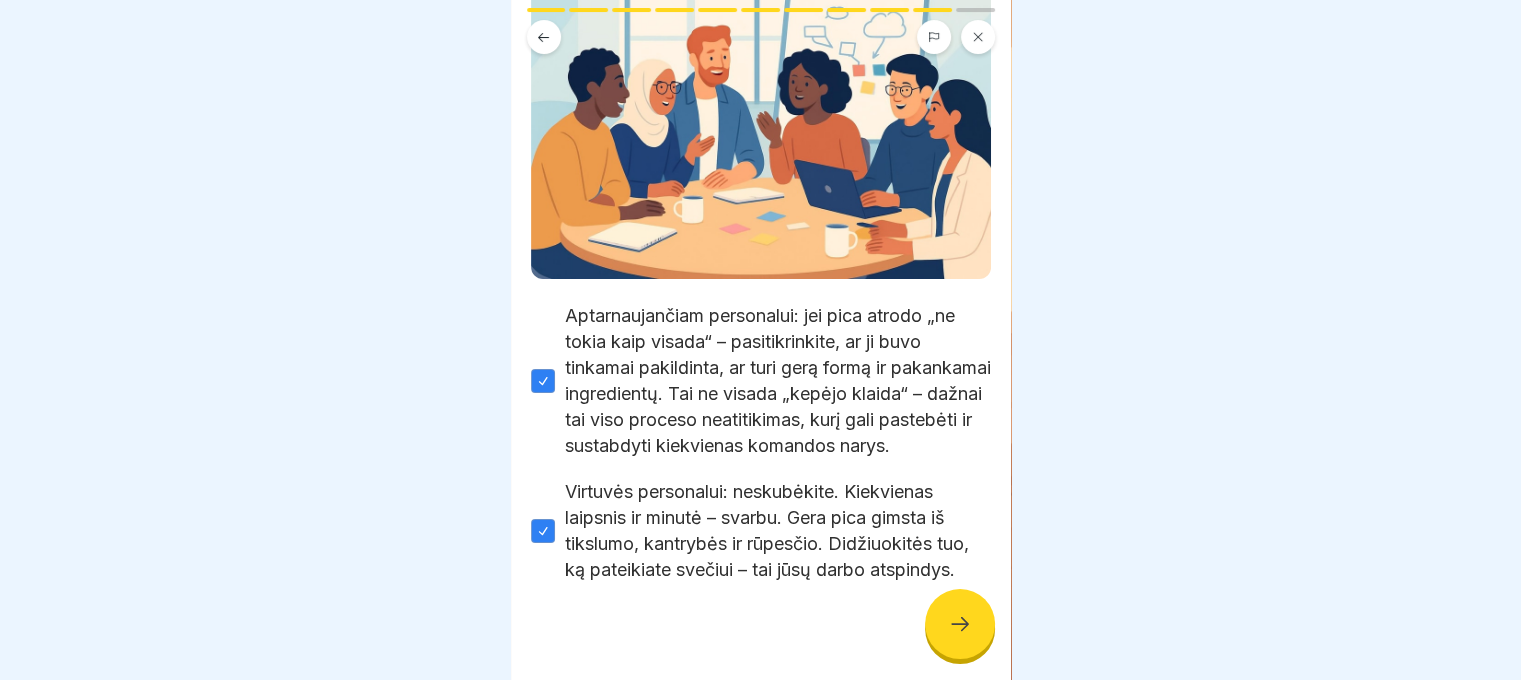 scroll, scrollTop: 327, scrollLeft: 0, axis: vertical 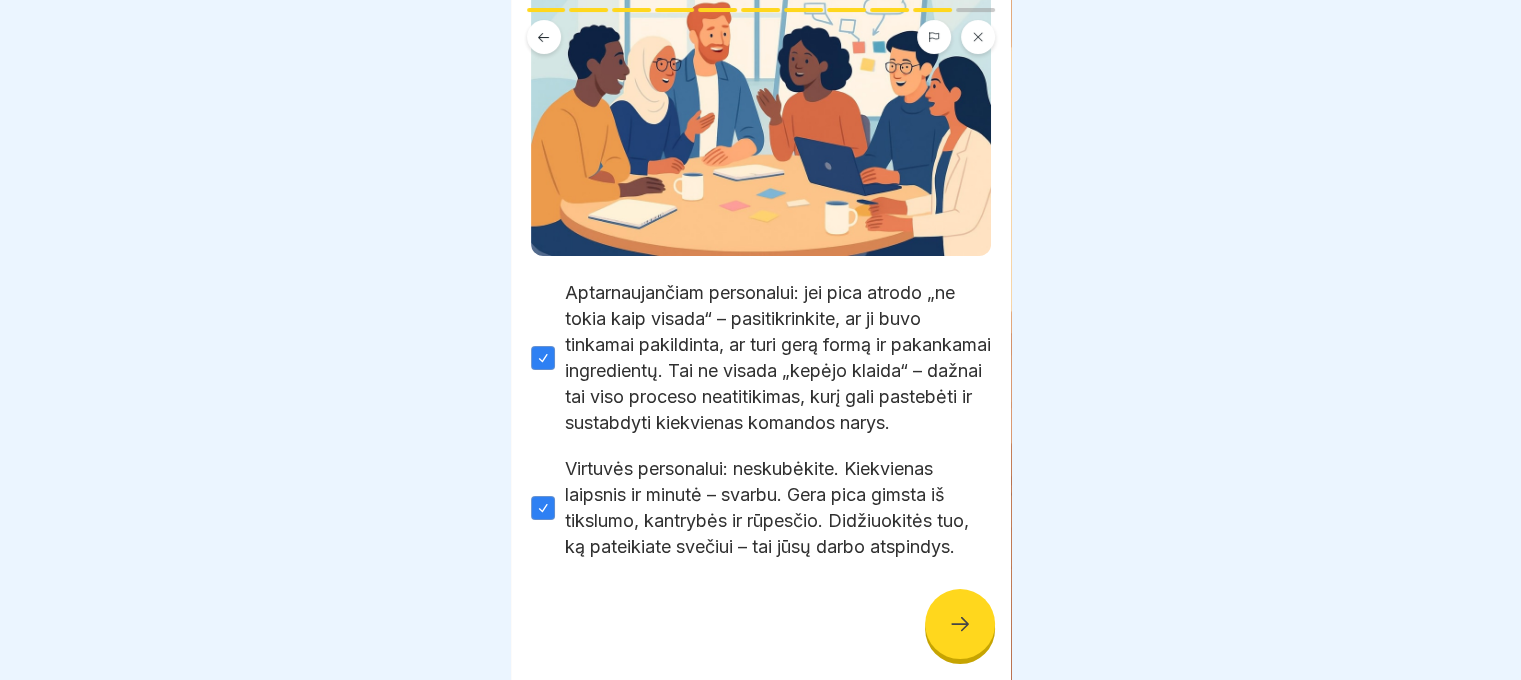 click 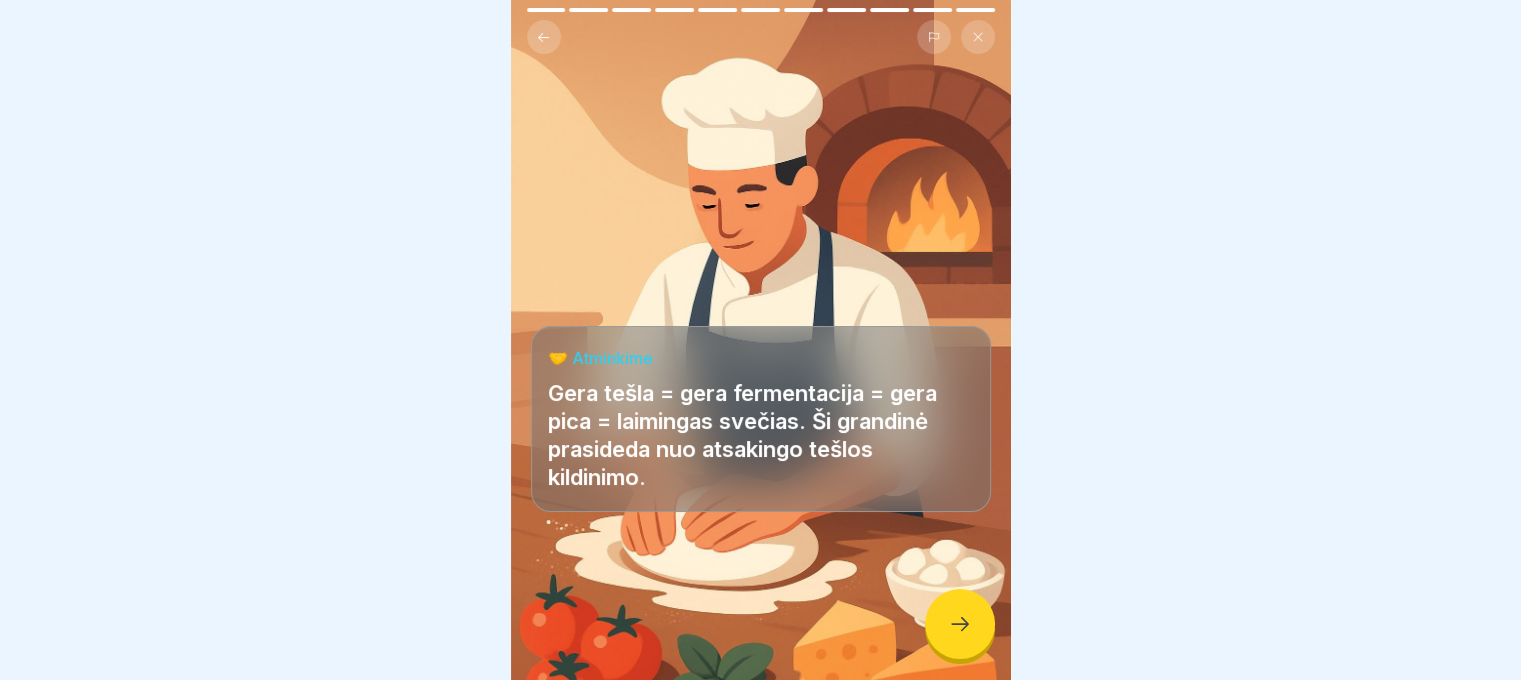 click 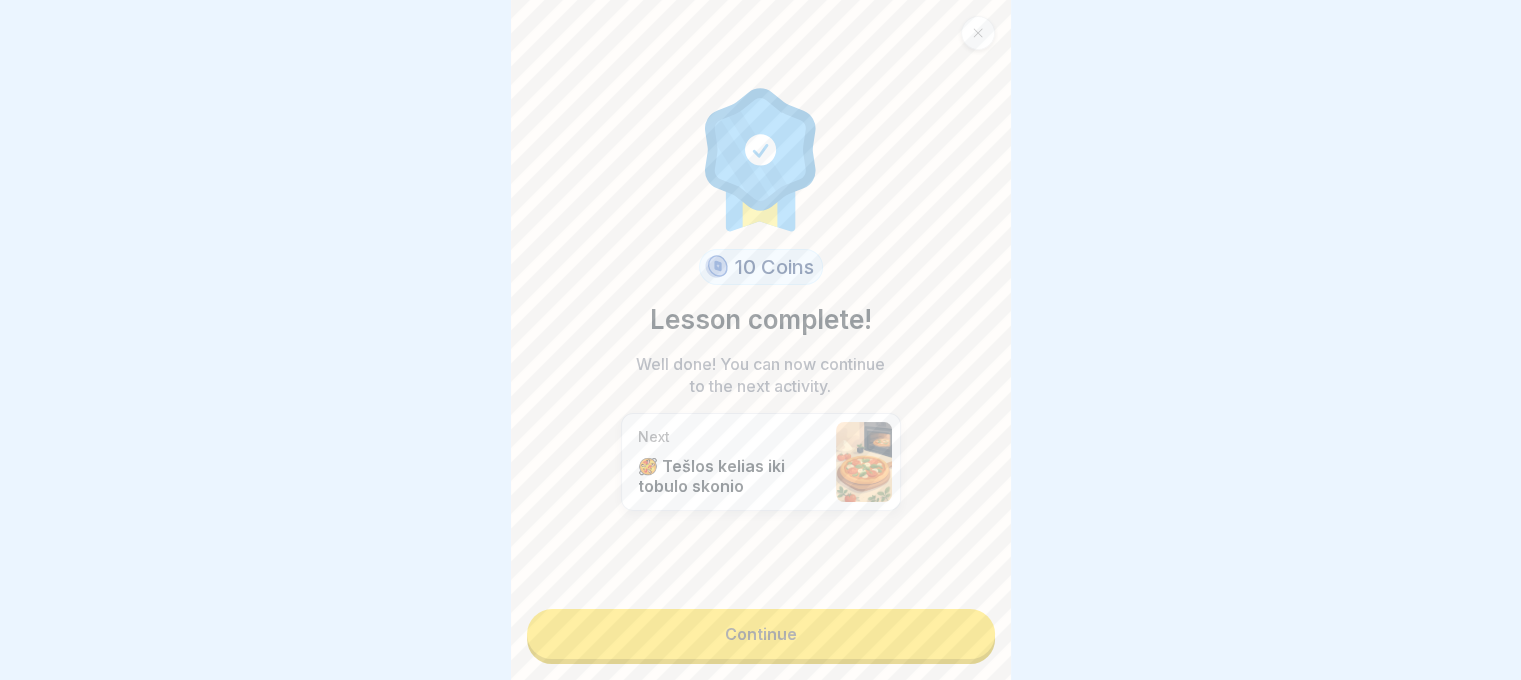 click on "Continue" at bounding box center [761, 634] 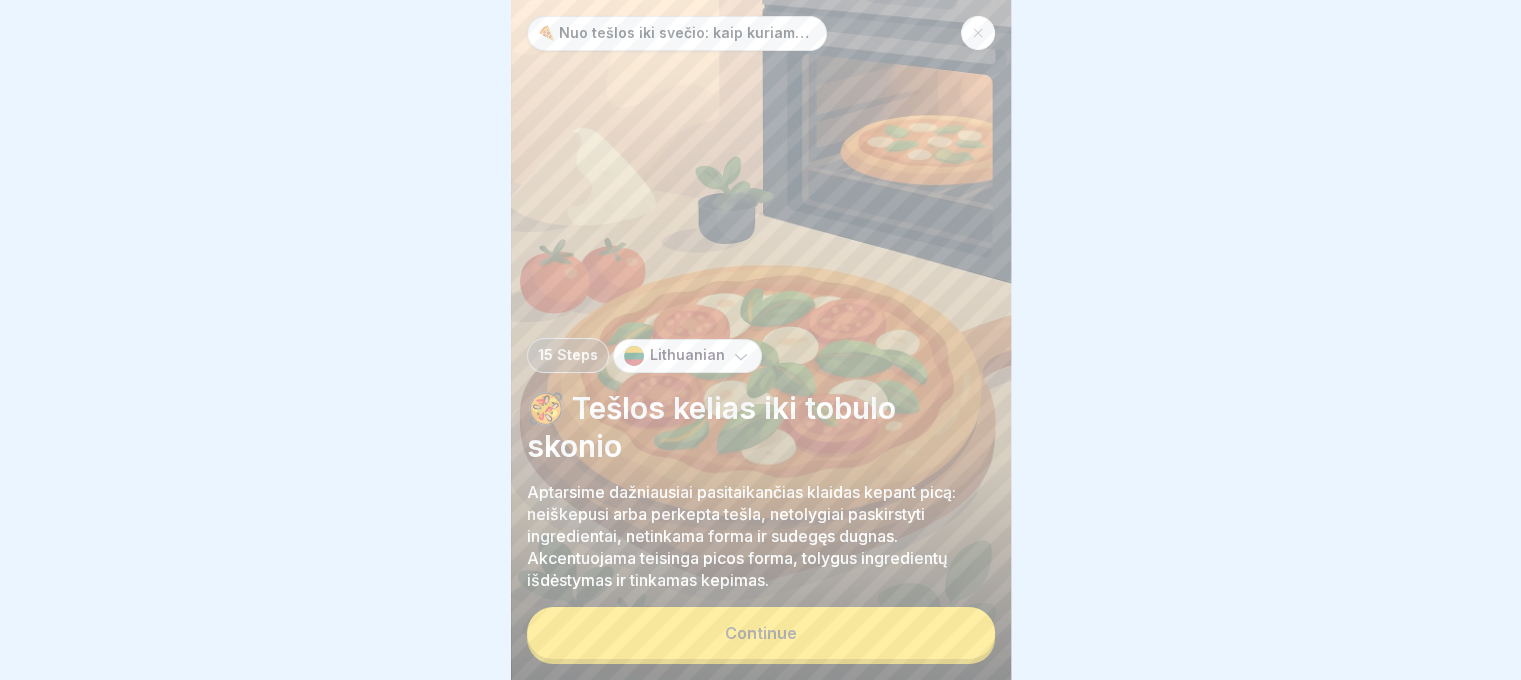click on "Continue" at bounding box center (761, 633) 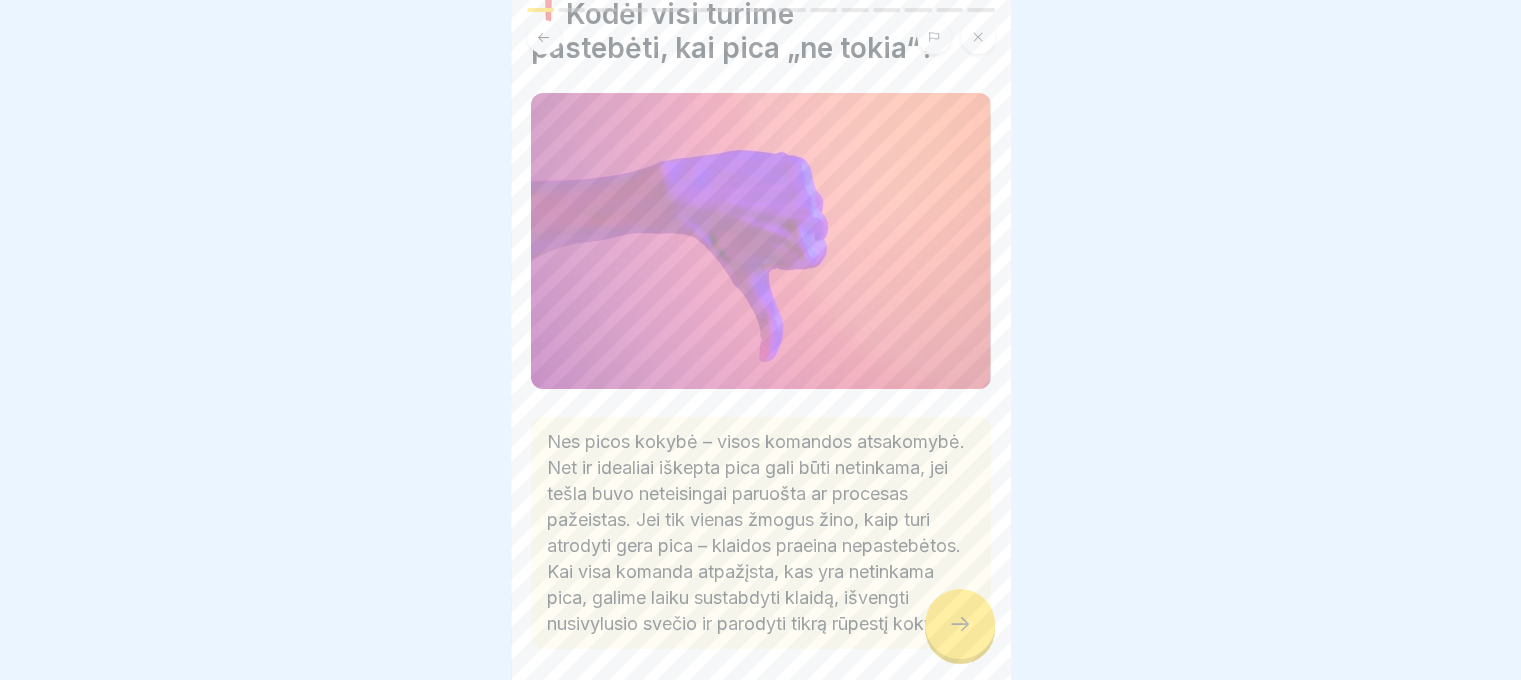 scroll, scrollTop: 200, scrollLeft: 0, axis: vertical 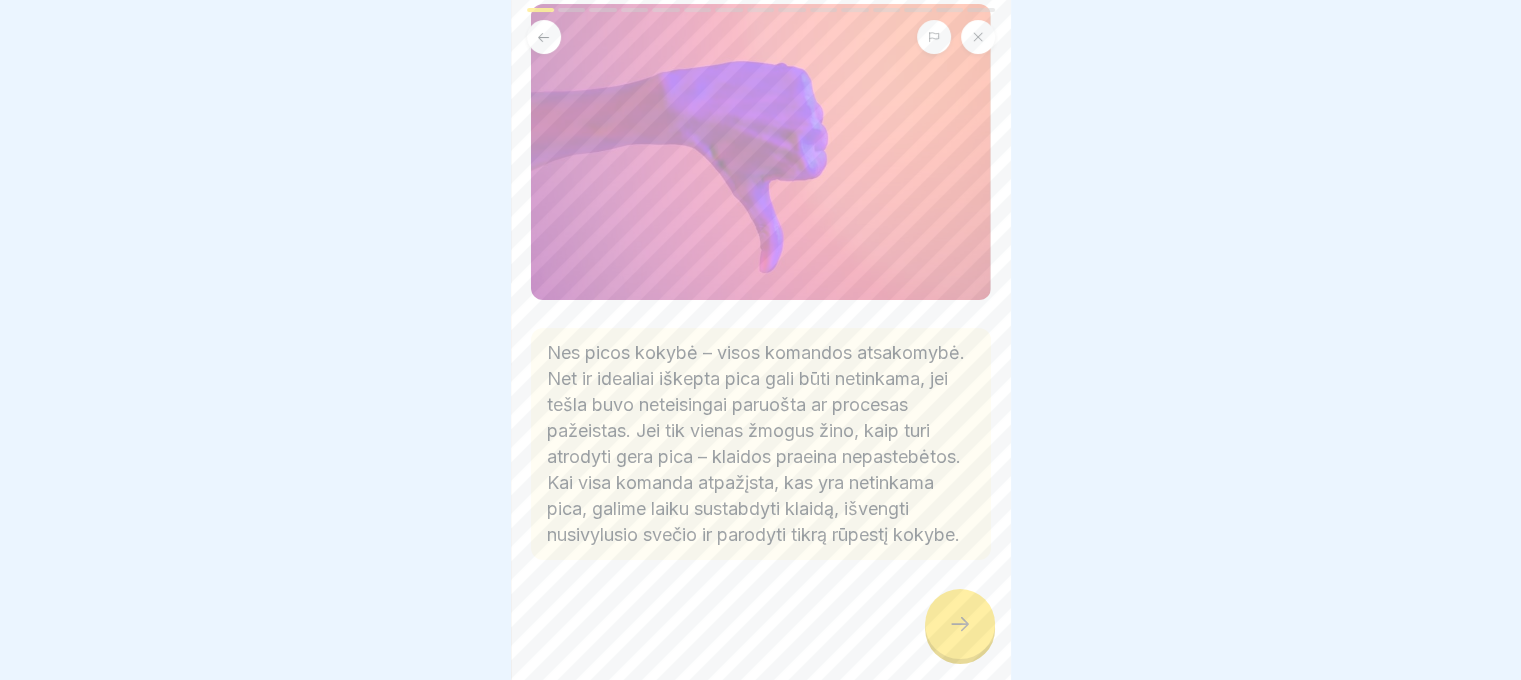 click 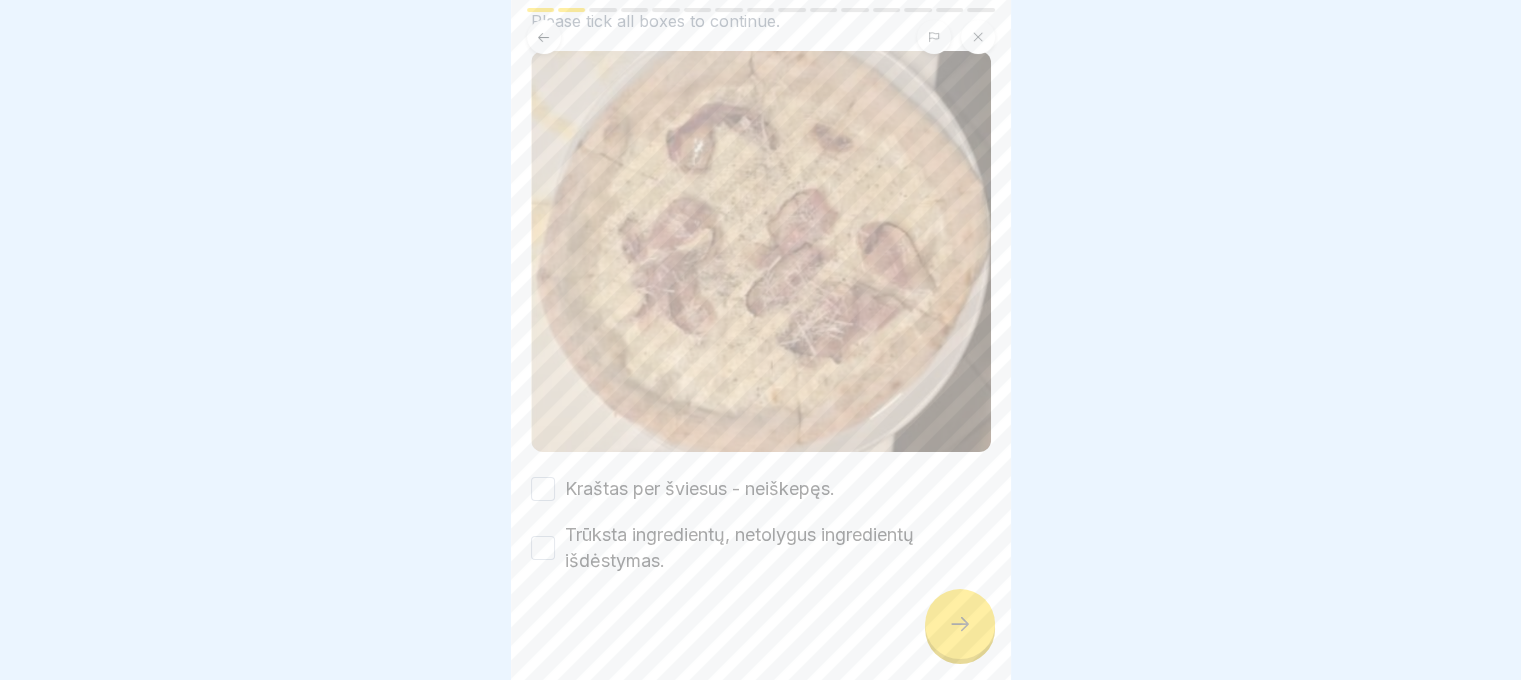 scroll, scrollTop: 184, scrollLeft: 0, axis: vertical 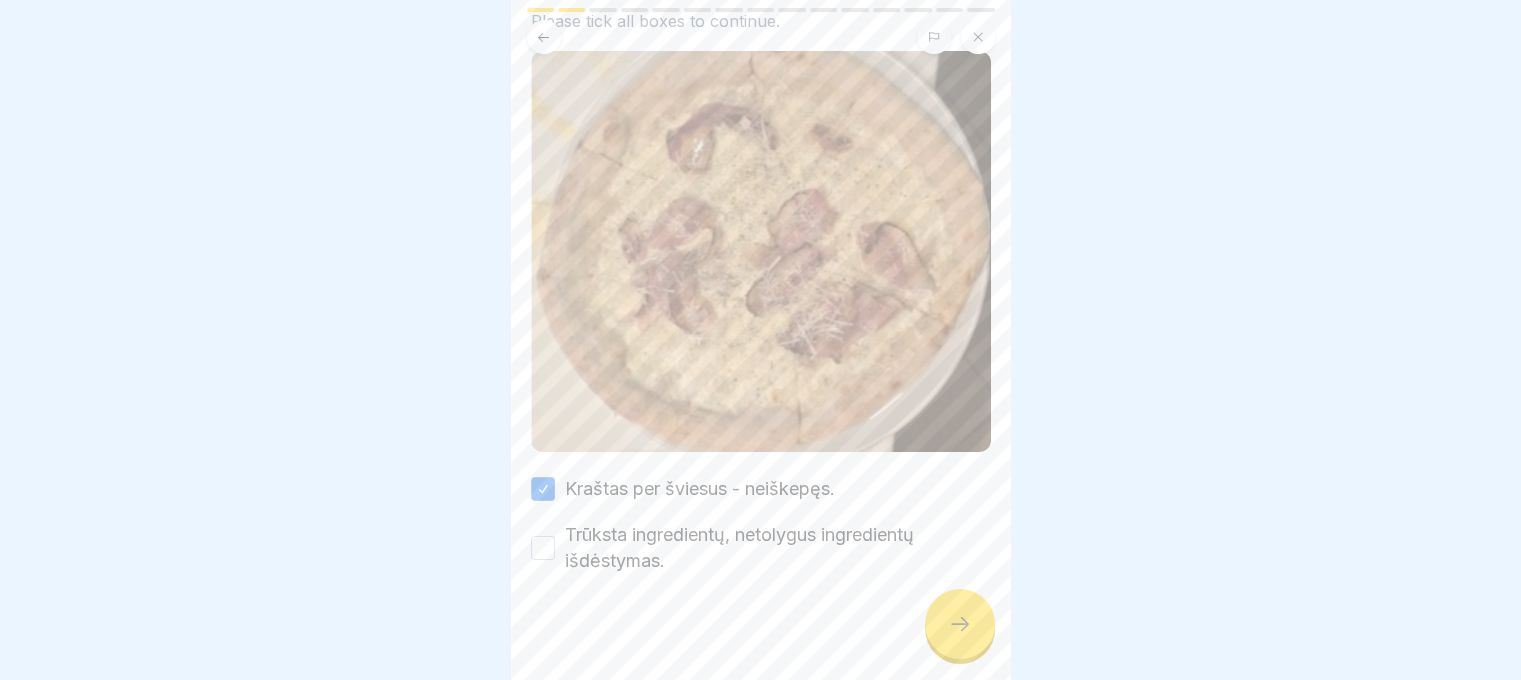 click on "Trūksta ingredientų, netolygus ingredientų išdėstymas." at bounding box center [778, 548] 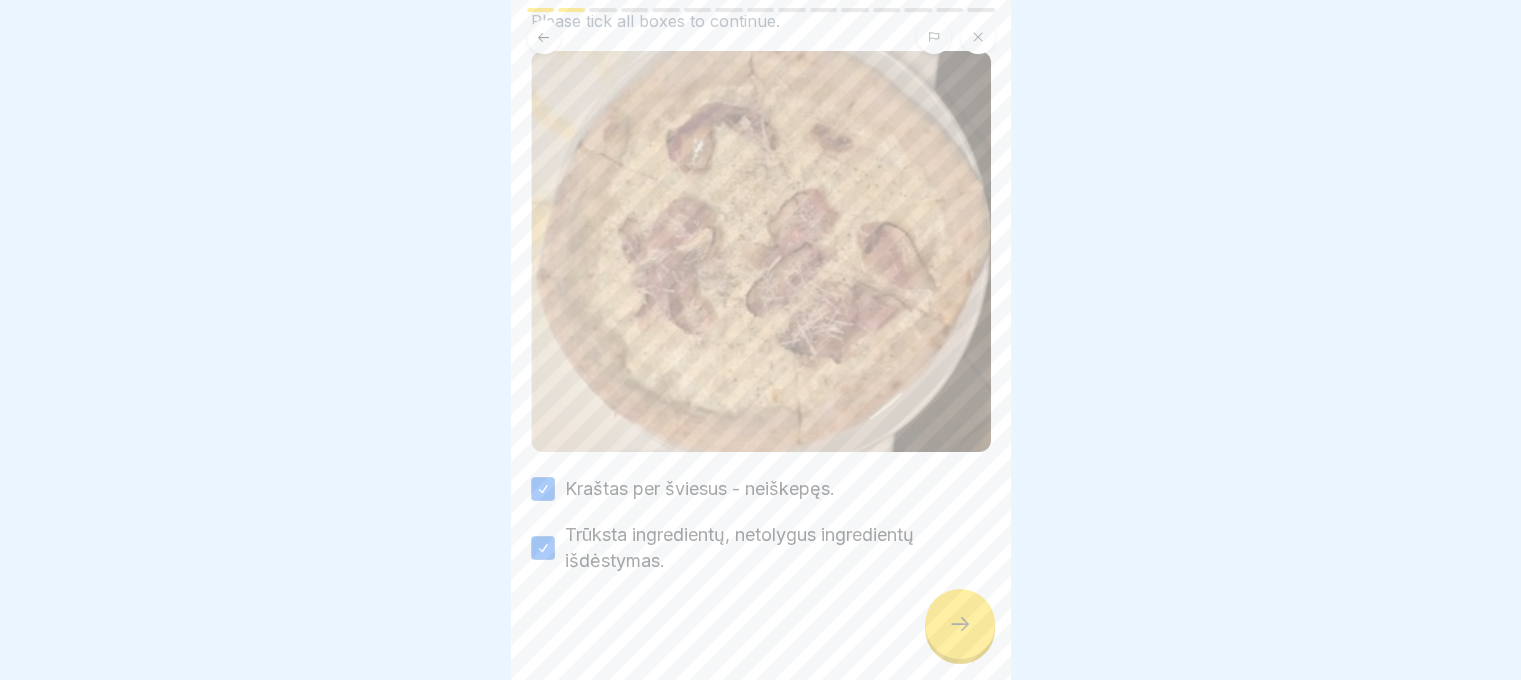 click at bounding box center (960, 624) 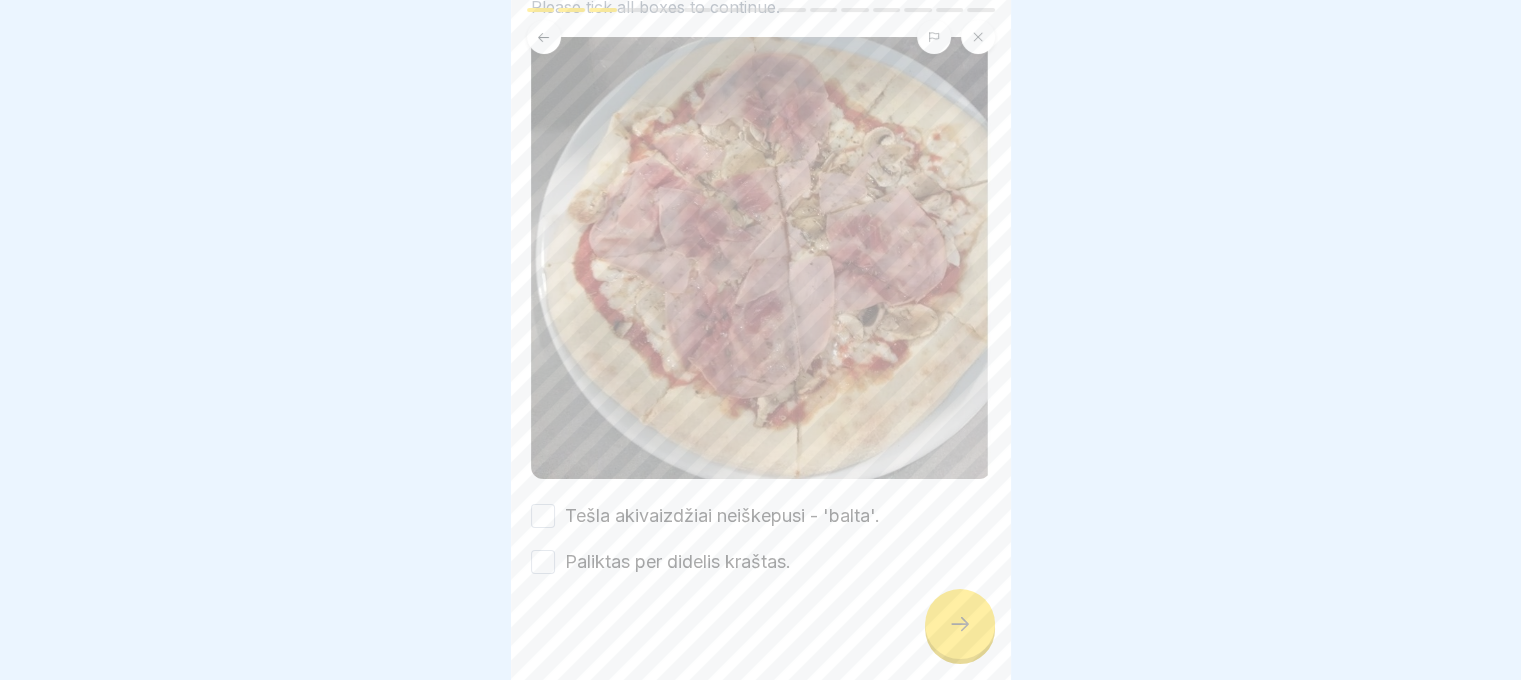 scroll, scrollTop: 224, scrollLeft: 0, axis: vertical 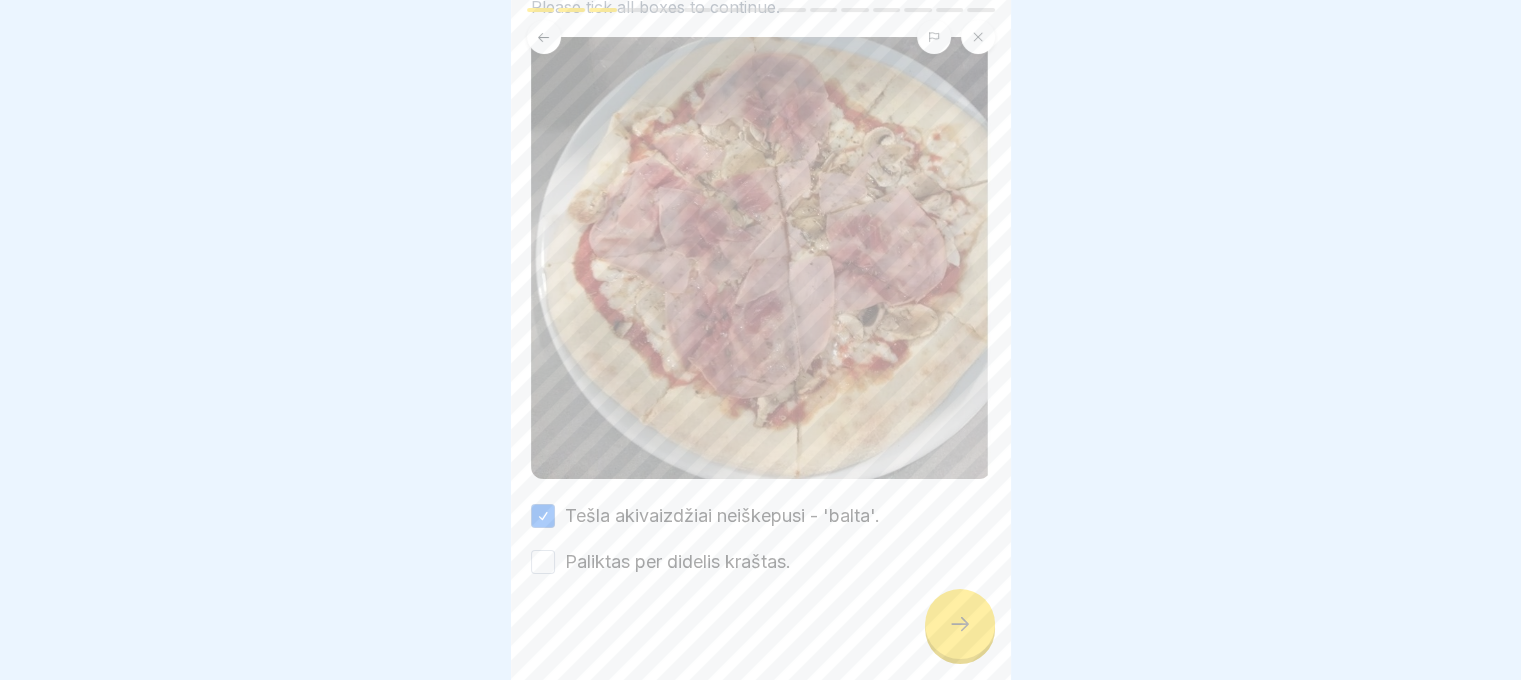 click on "Paliktas per didelis kraštas." at bounding box center (678, 562) 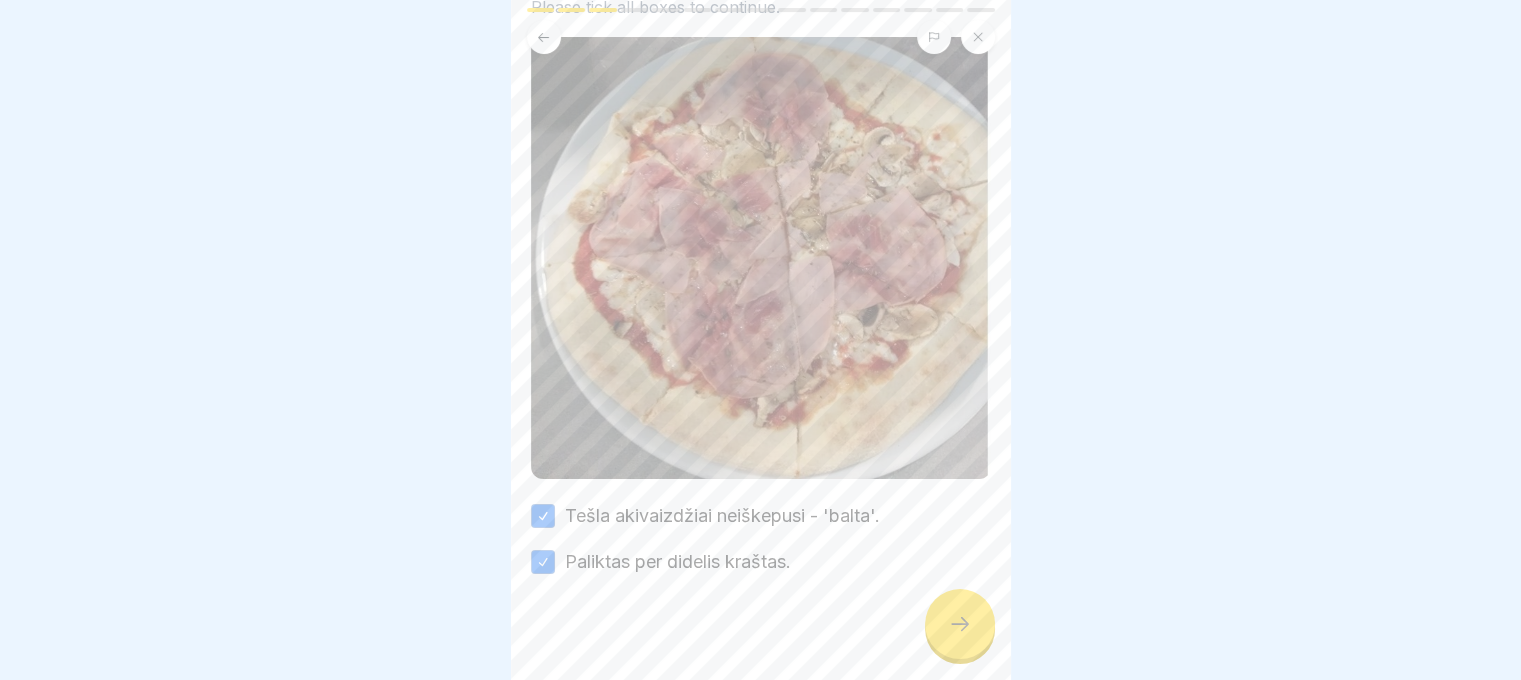 click at bounding box center (960, 624) 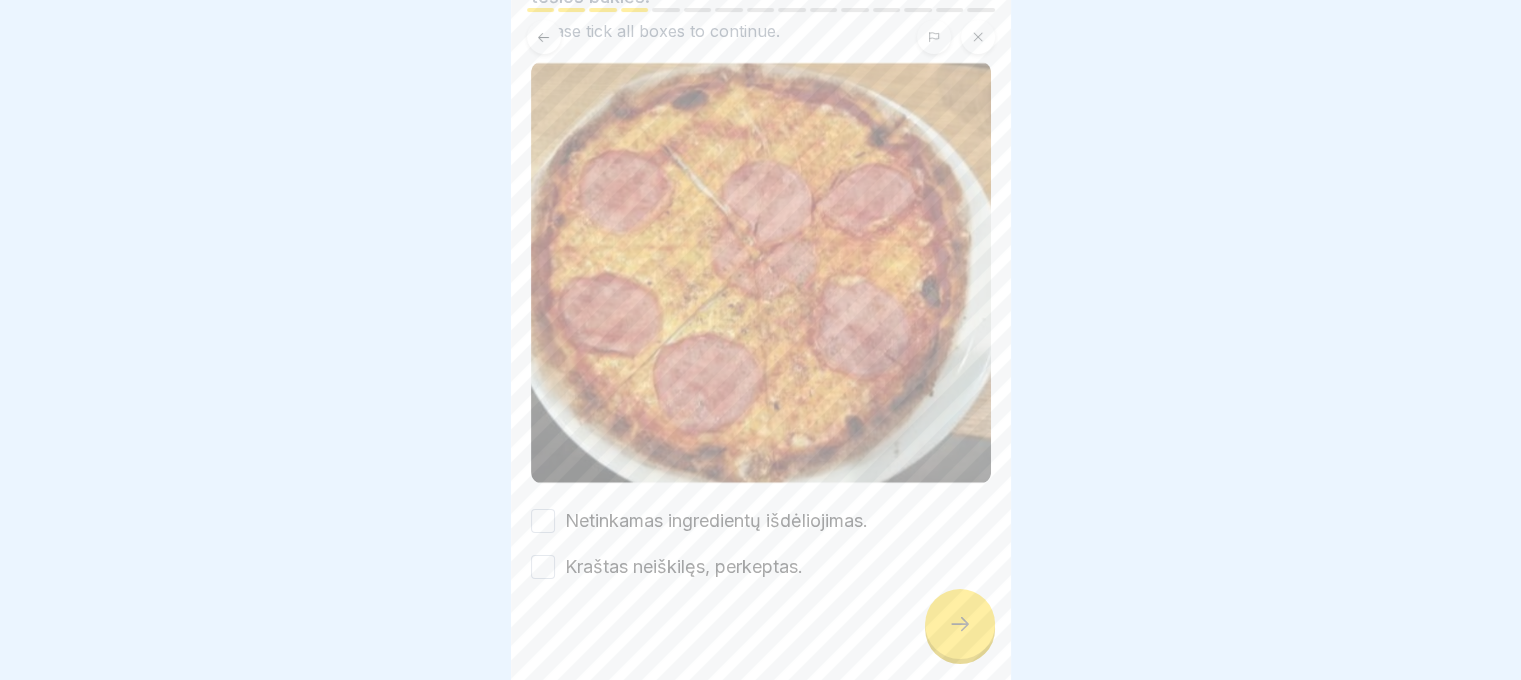scroll, scrollTop: 205, scrollLeft: 0, axis: vertical 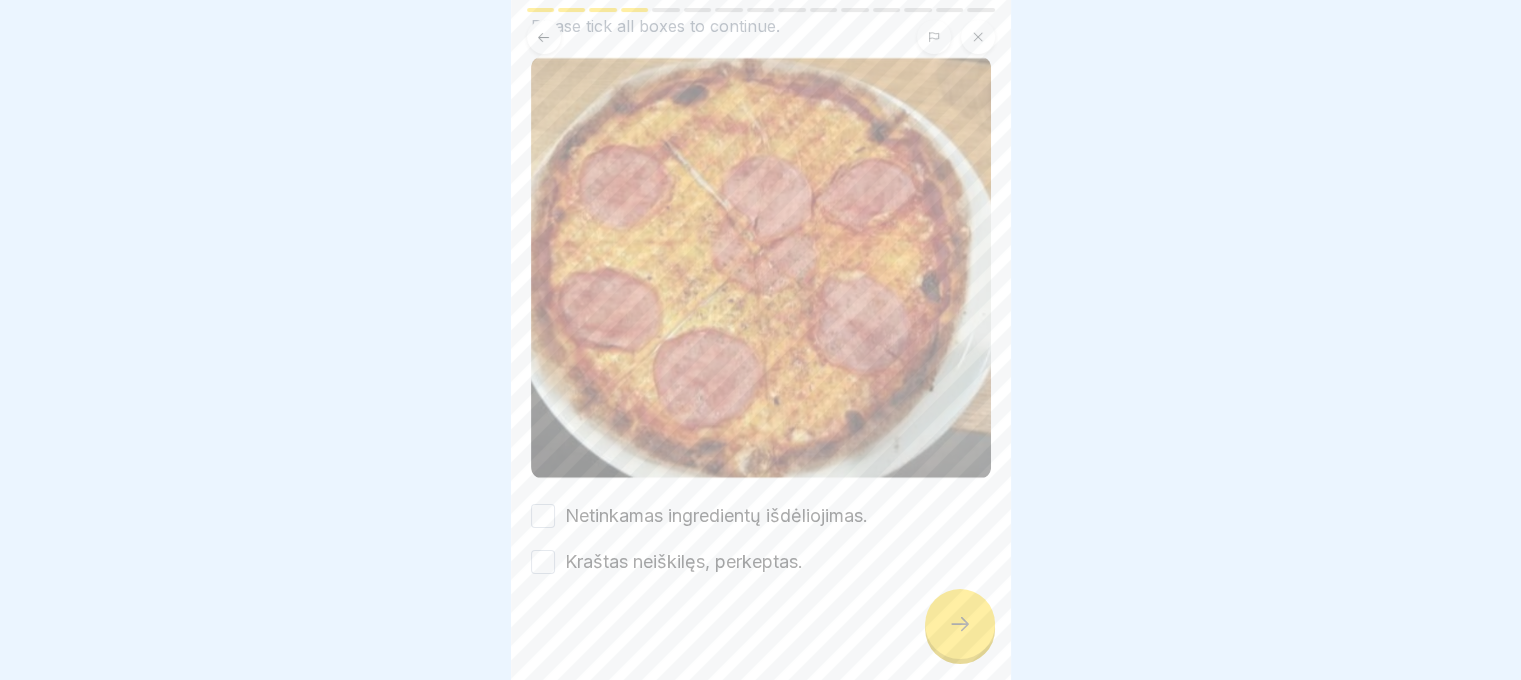 click on "Netinkamas ingredientų išdėliojimas." at bounding box center [716, 516] 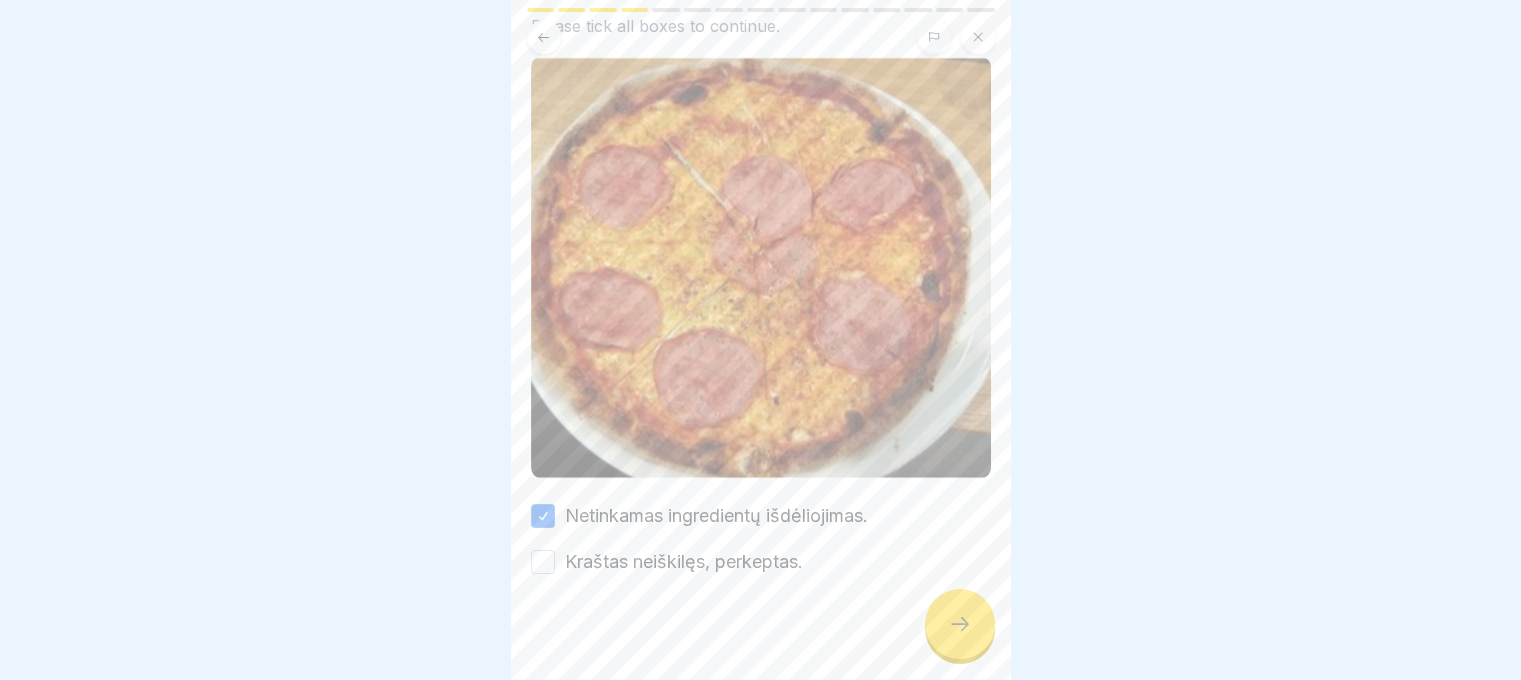 click on "Kraštas neiškilęs, perkeptas." at bounding box center [684, 562] 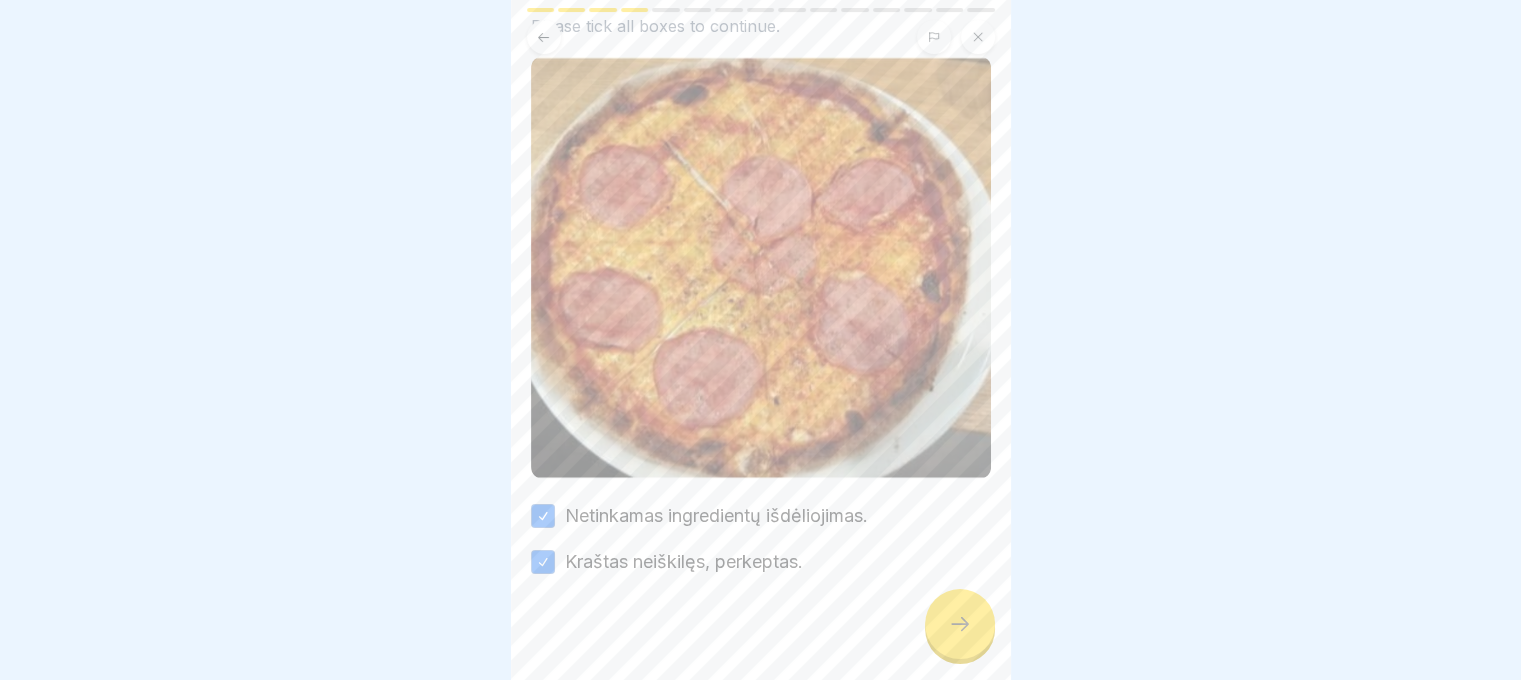 click at bounding box center (960, 624) 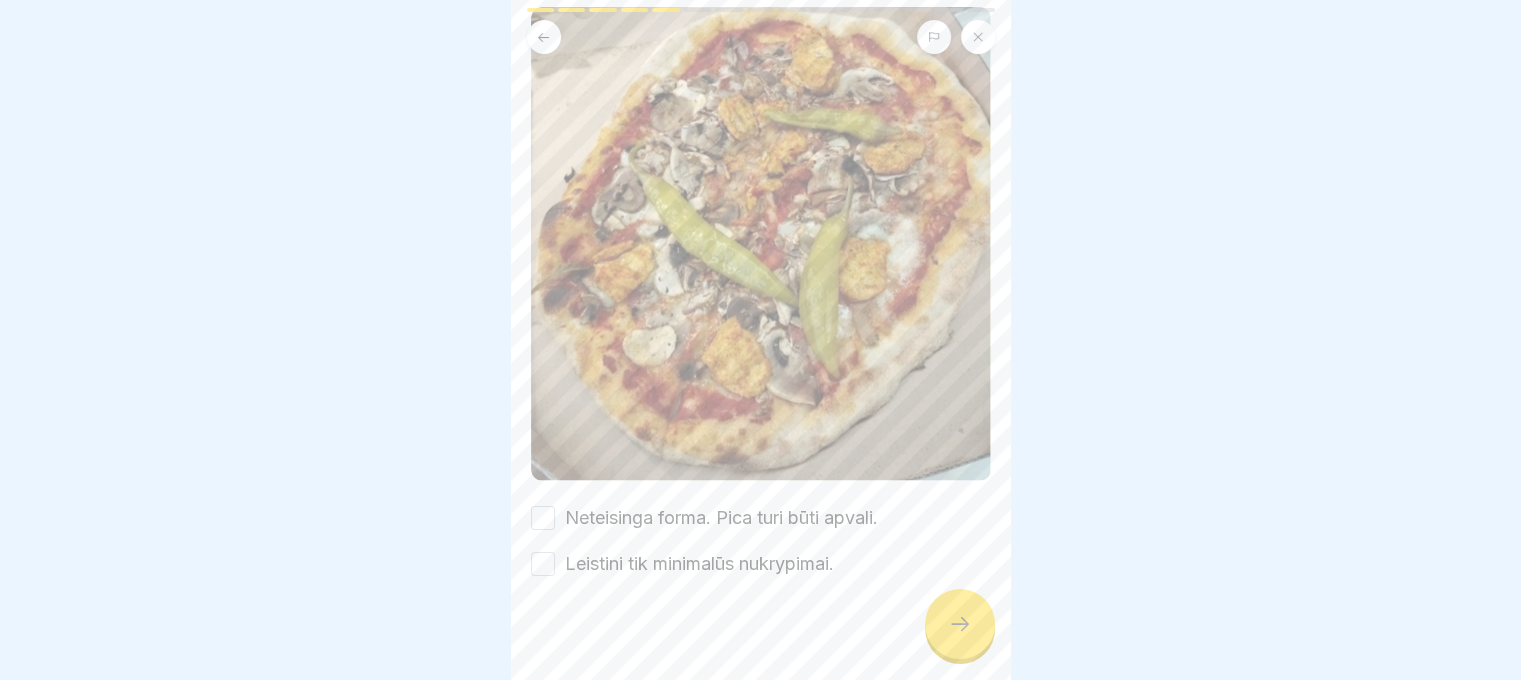 scroll, scrollTop: 255, scrollLeft: 0, axis: vertical 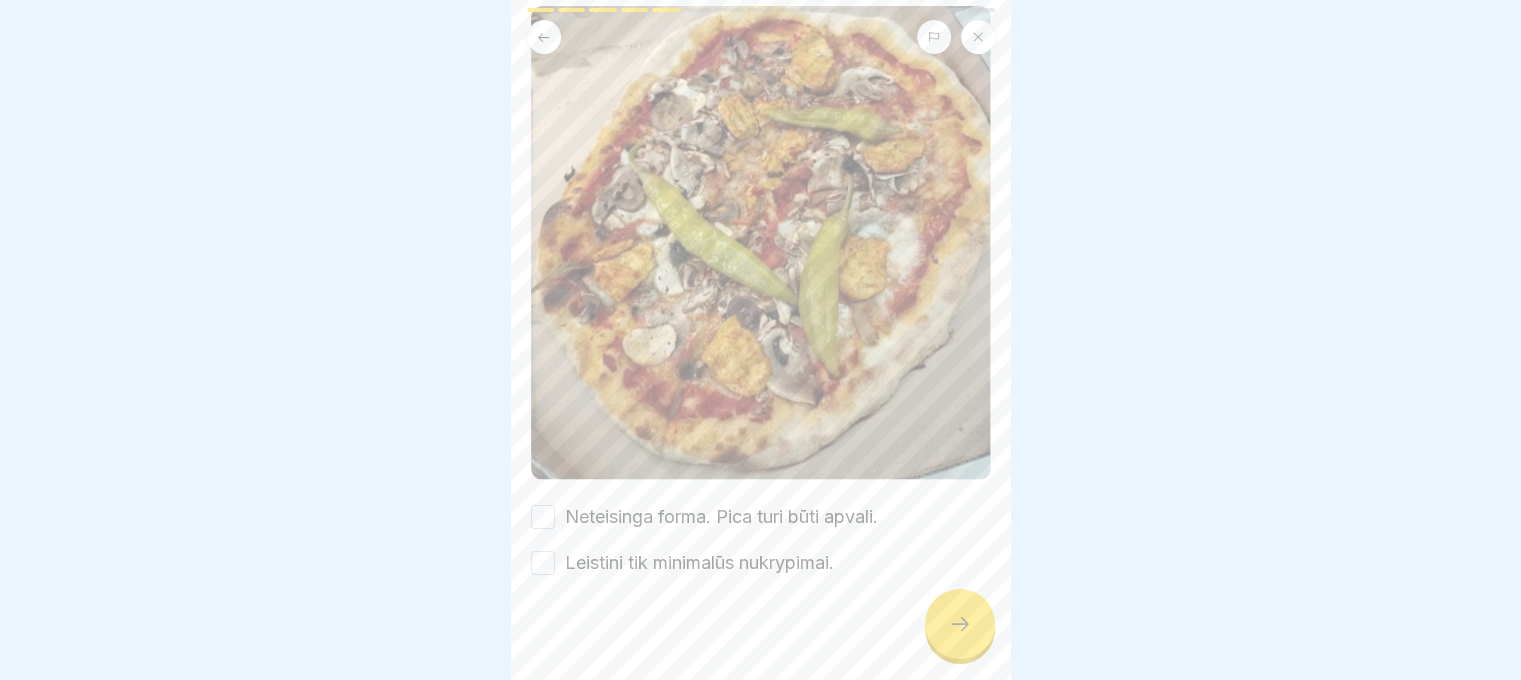 click on "Leistini tik minimalūs nukrypimai." at bounding box center [699, 563] 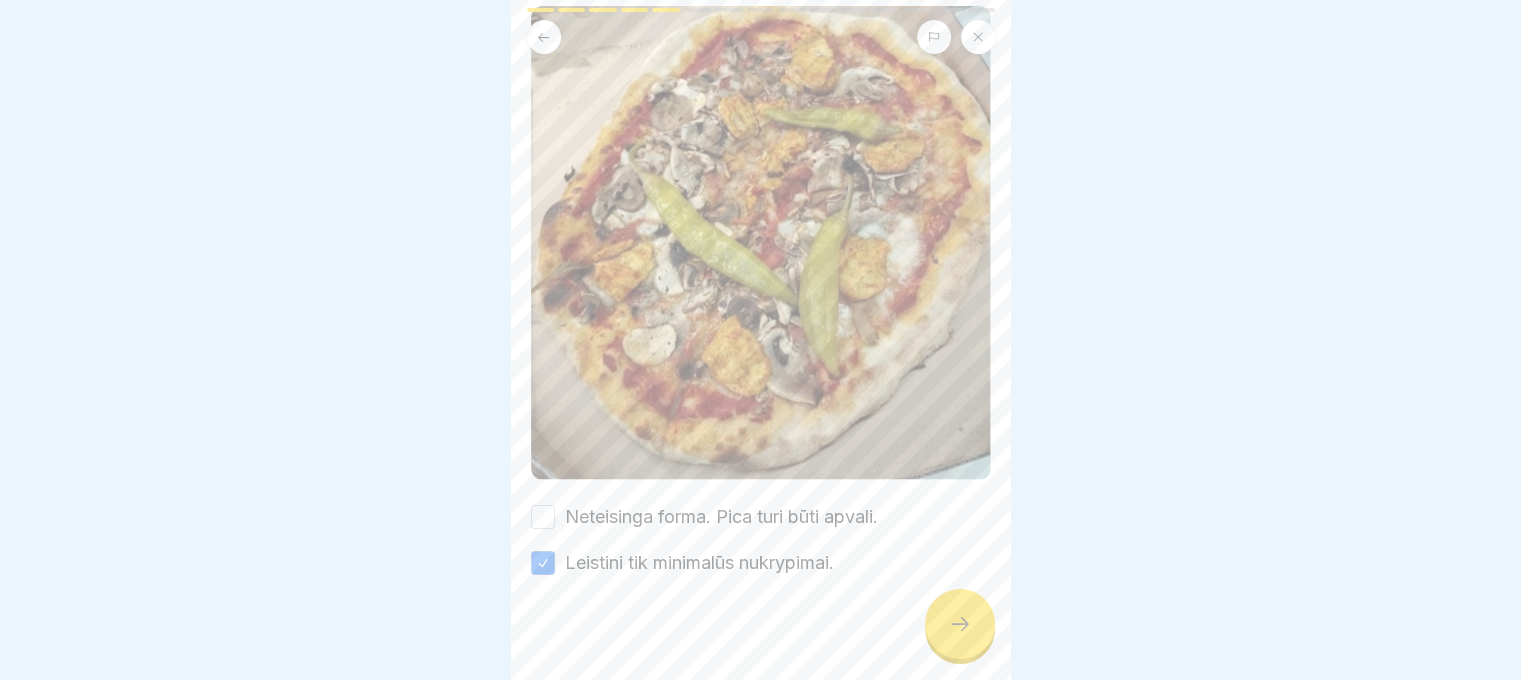 click on "Neteisinga forma. Pica turi būti apvali." at bounding box center (721, 517) 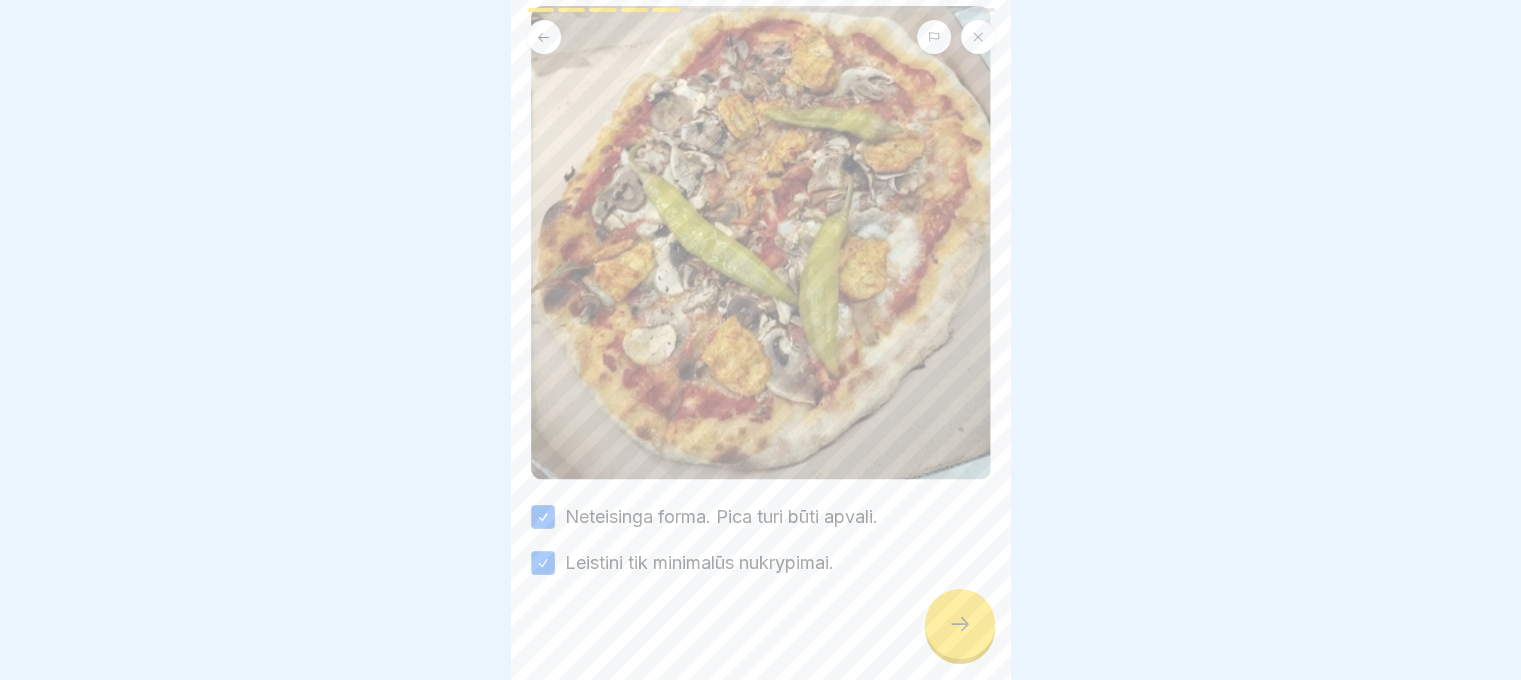 click 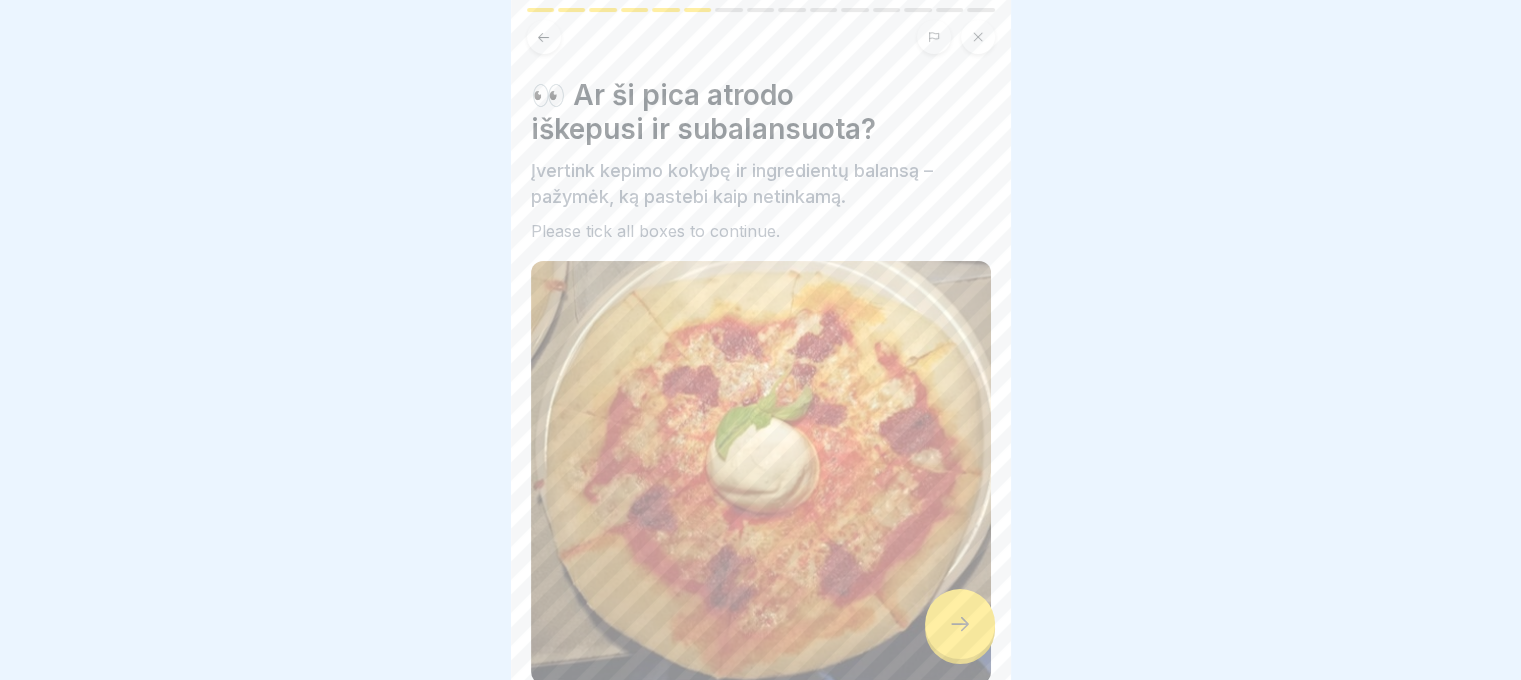 scroll, scrollTop: 205, scrollLeft: 0, axis: vertical 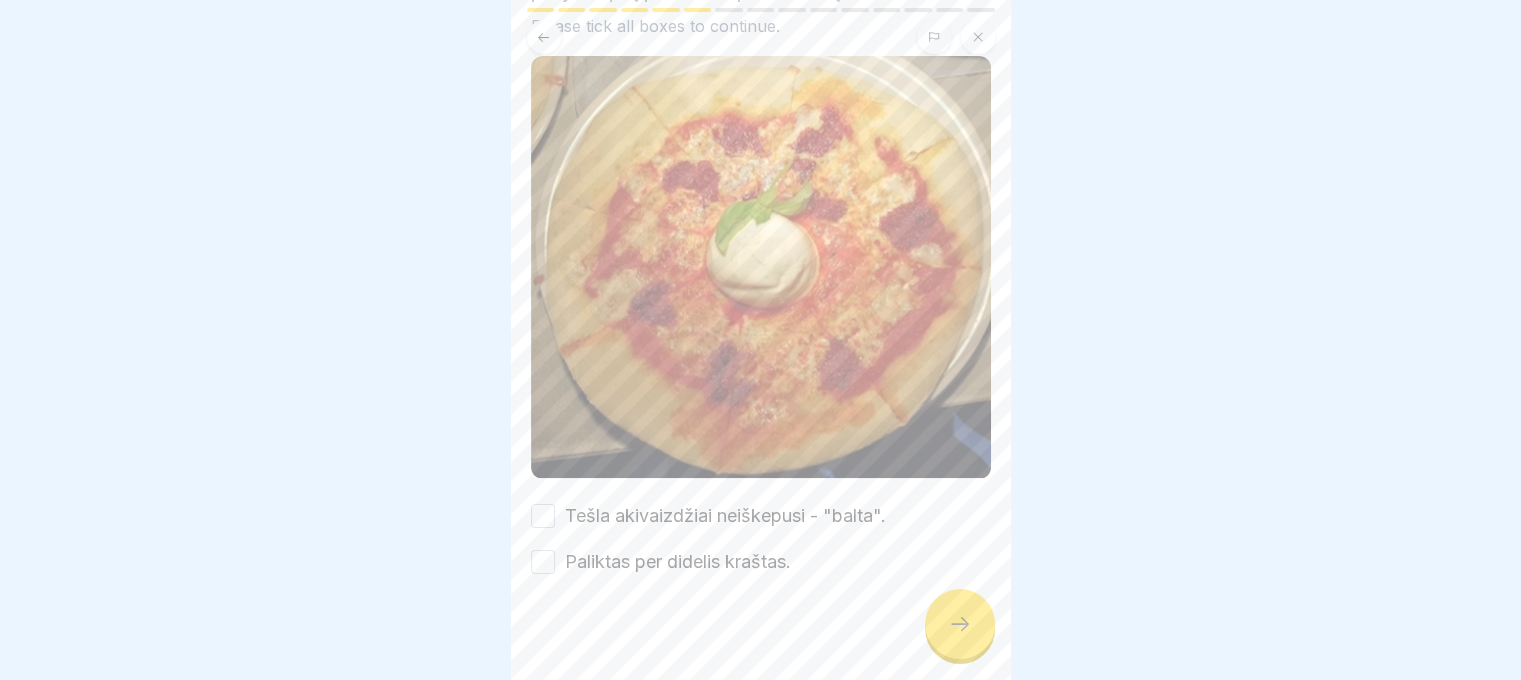 click on "Tešla akivaizdžiai neiškepusi - "balta"." at bounding box center (725, 516) 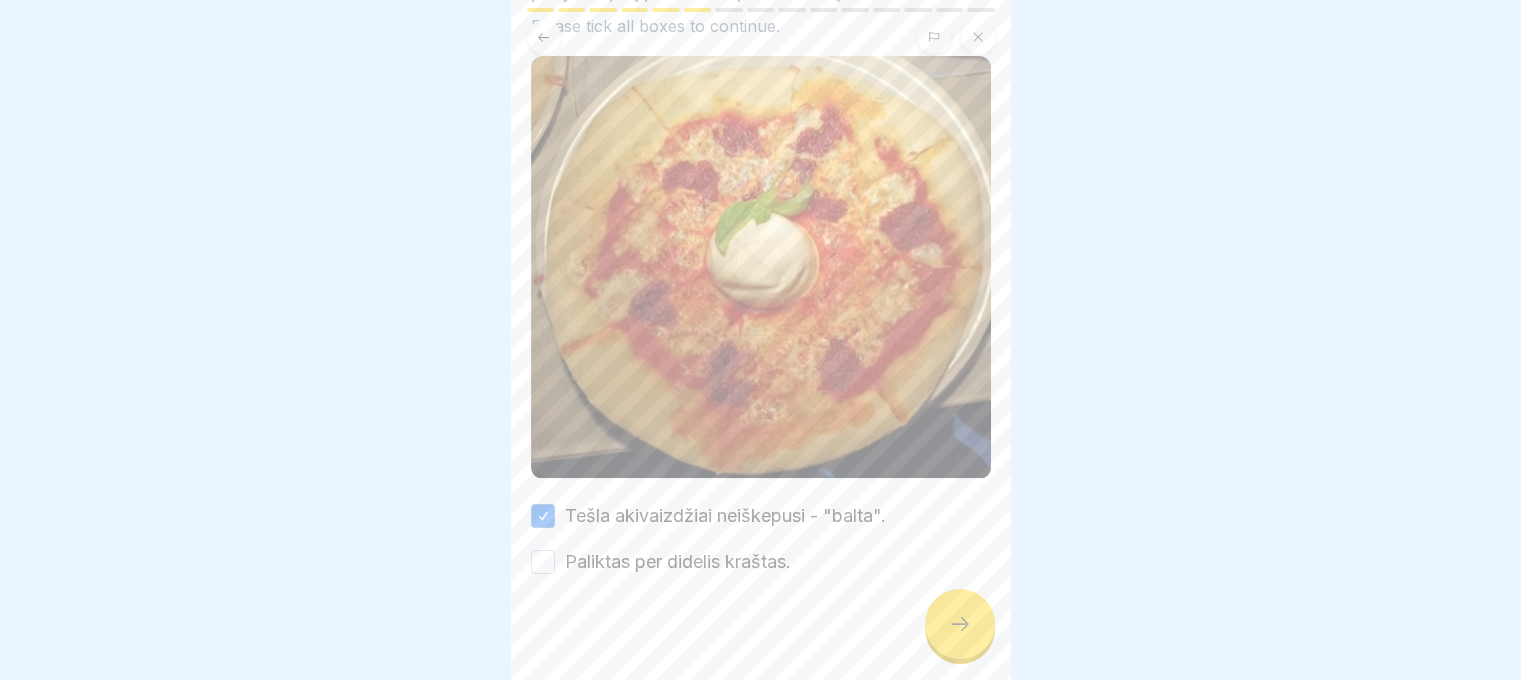click on "Paliktas per didelis kraštas." at bounding box center [678, 562] 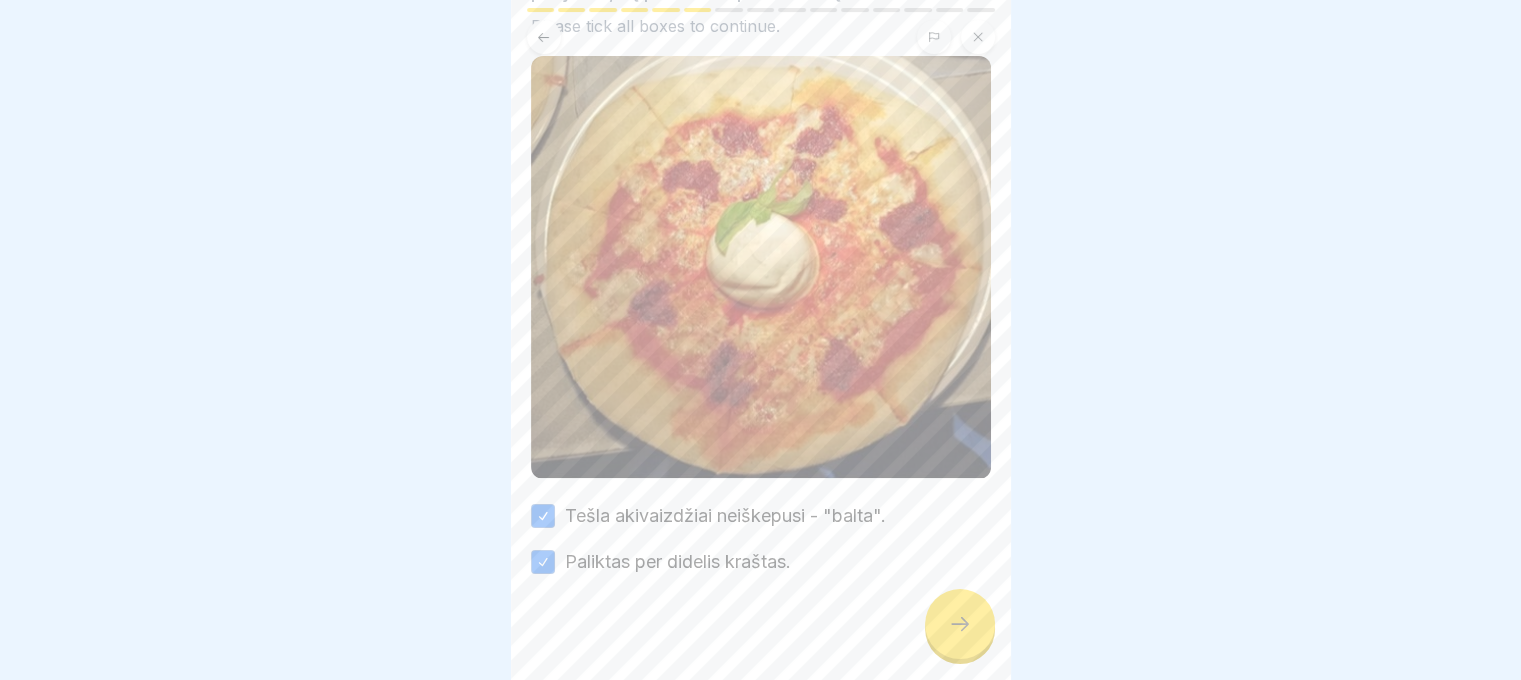 click at bounding box center (960, 624) 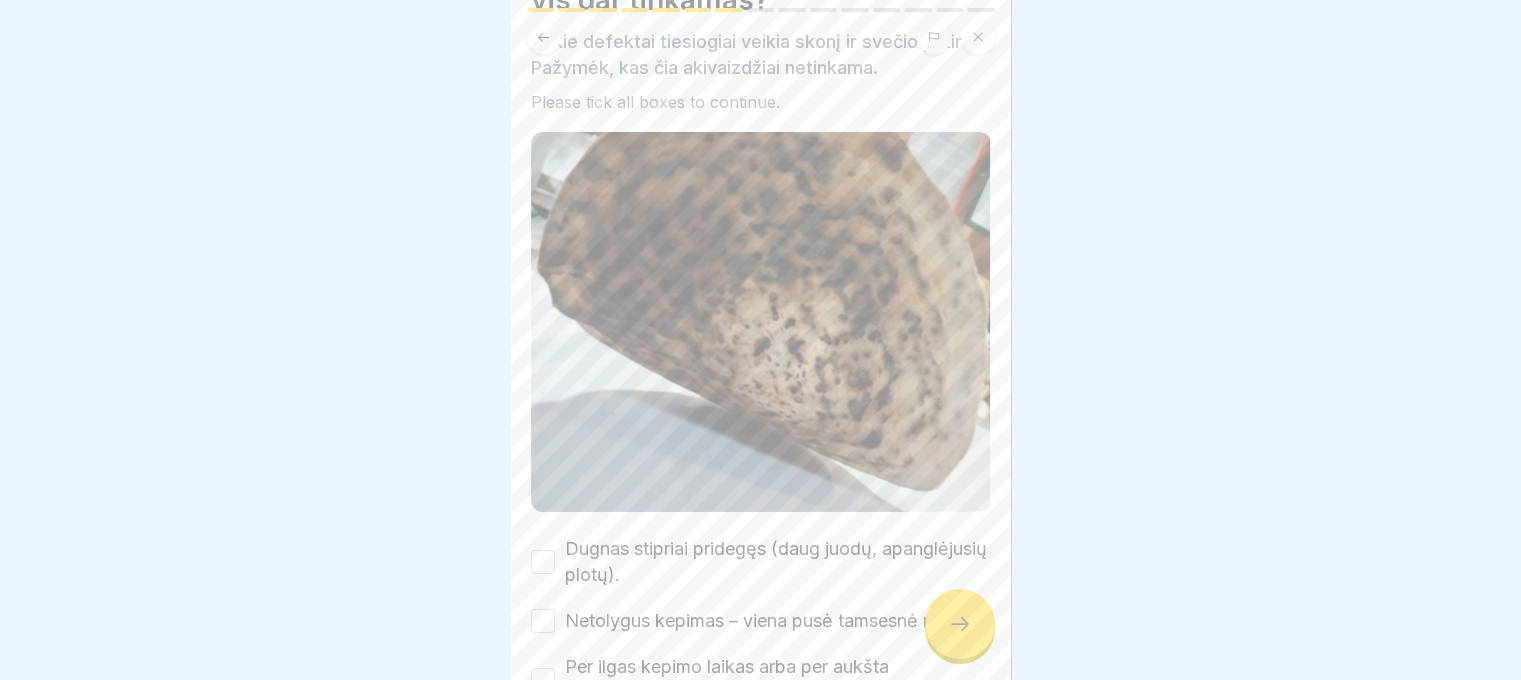 scroll, scrollTop: 288, scrollLeft: 0, axis: vertical 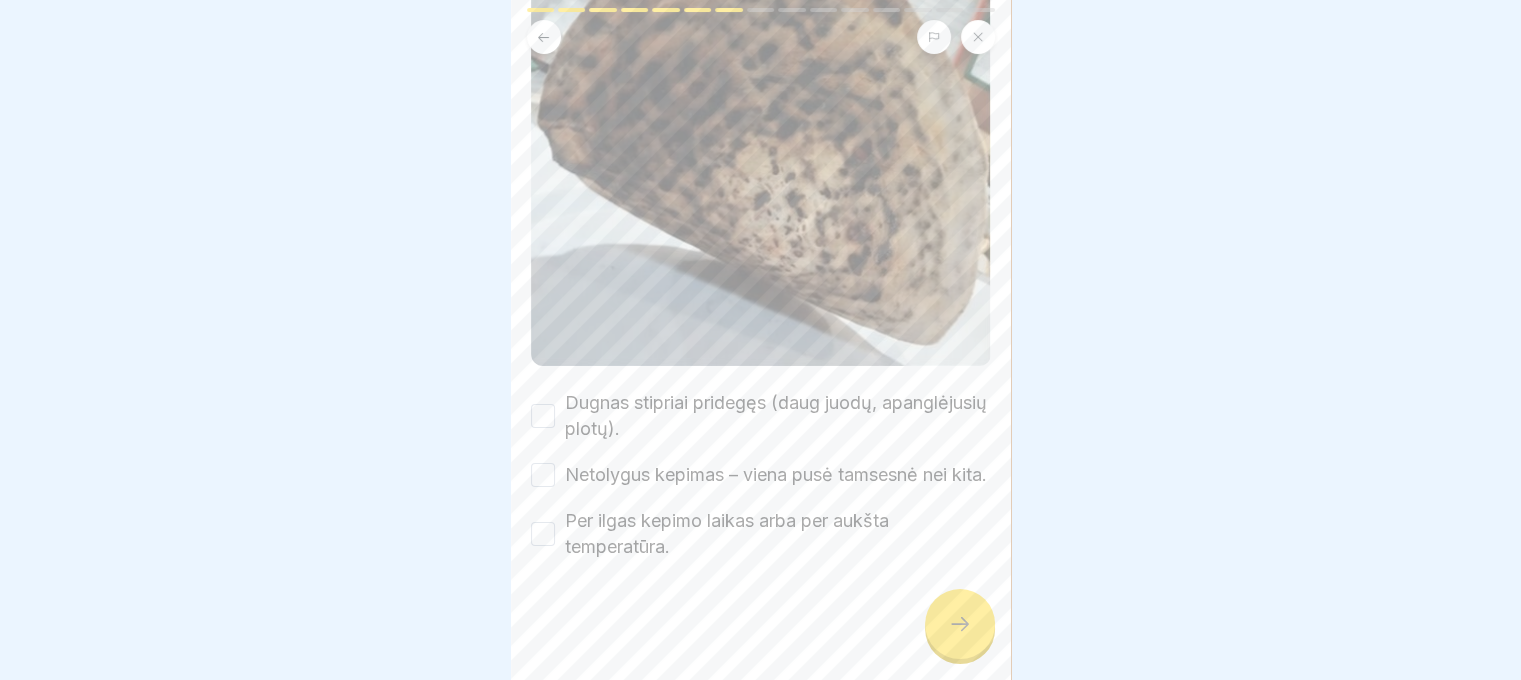 click on "Dugnas stipriai pridegęs (daug juodų, apanglėjusių plotų)." at bounding box center [543, 416] 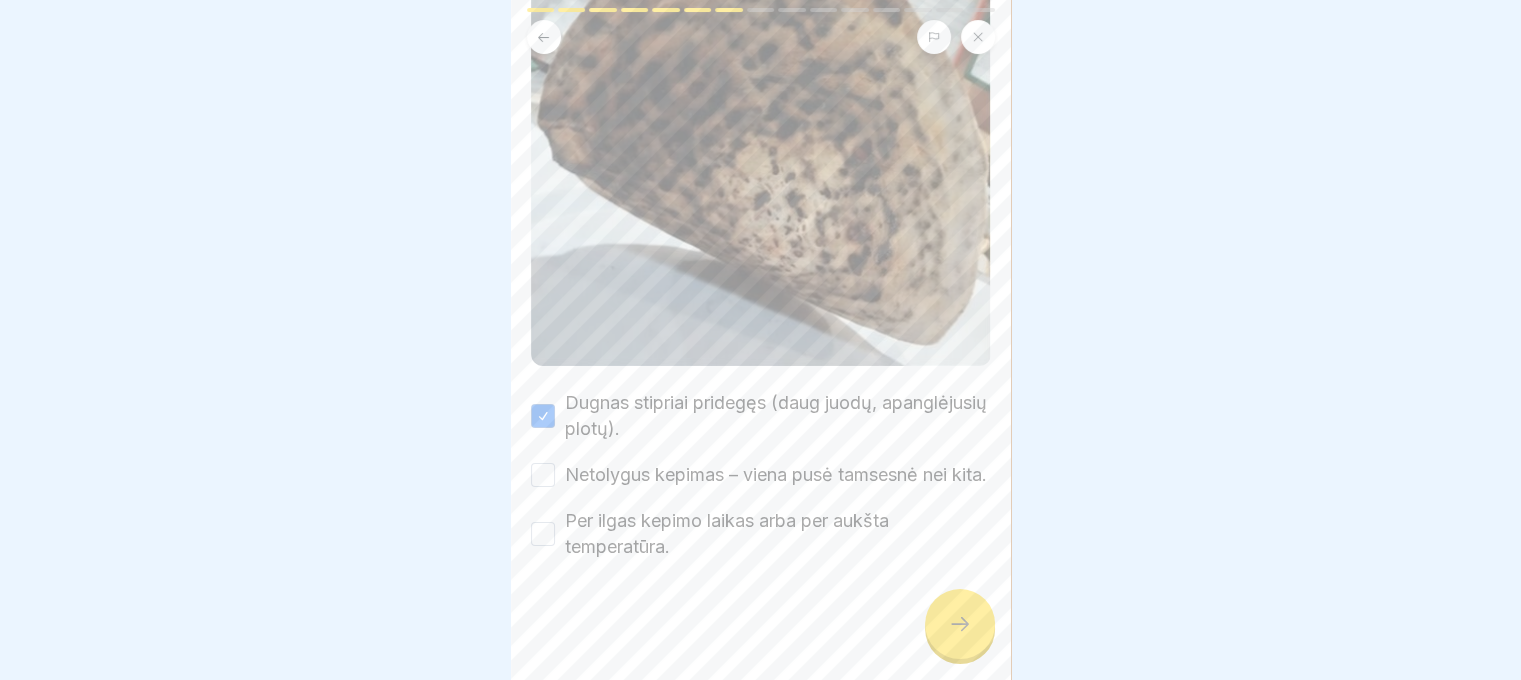 click on "Netolygus kepimas – viena pusė tamsesnė nei kita." at bounding box center (543, 475) 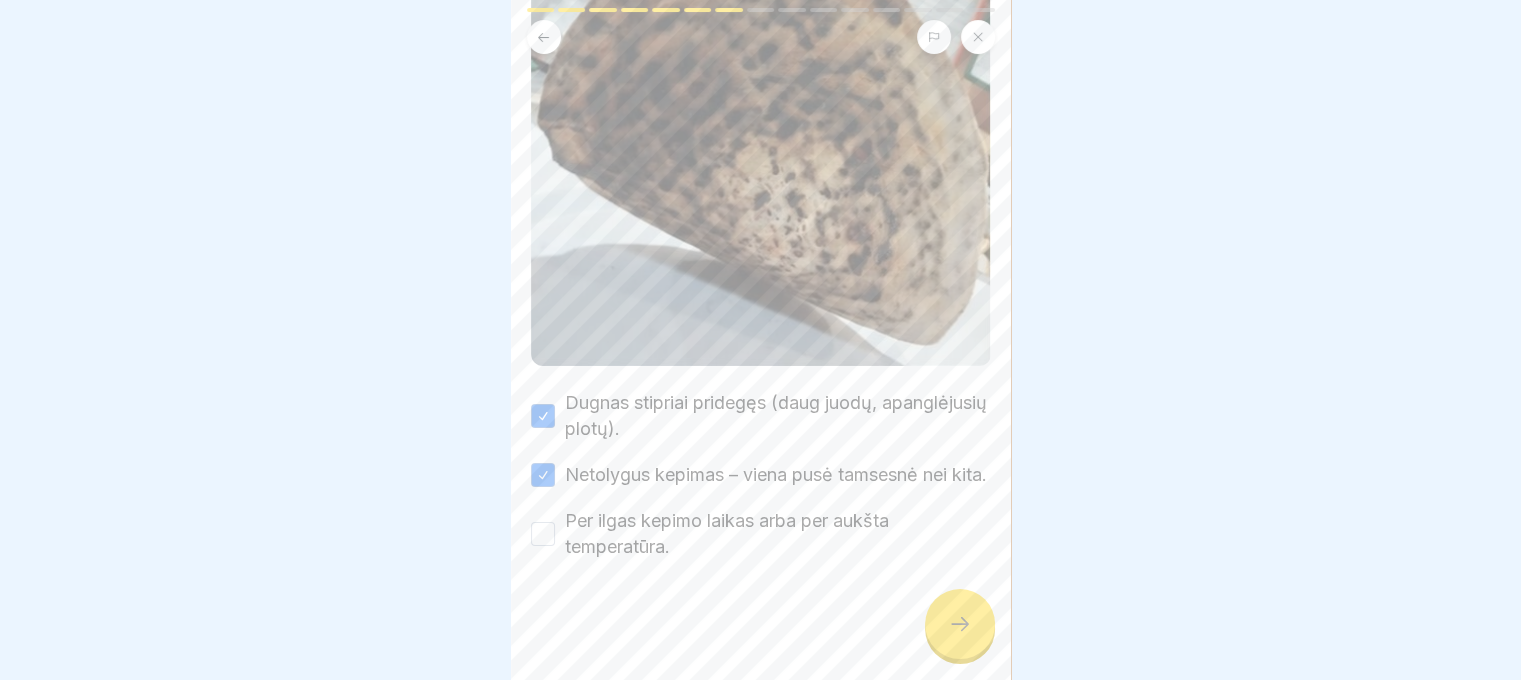 click on "Per ilgas kepimo laikas arba per aukšta temperatūra." at bounding box center (761, 534) 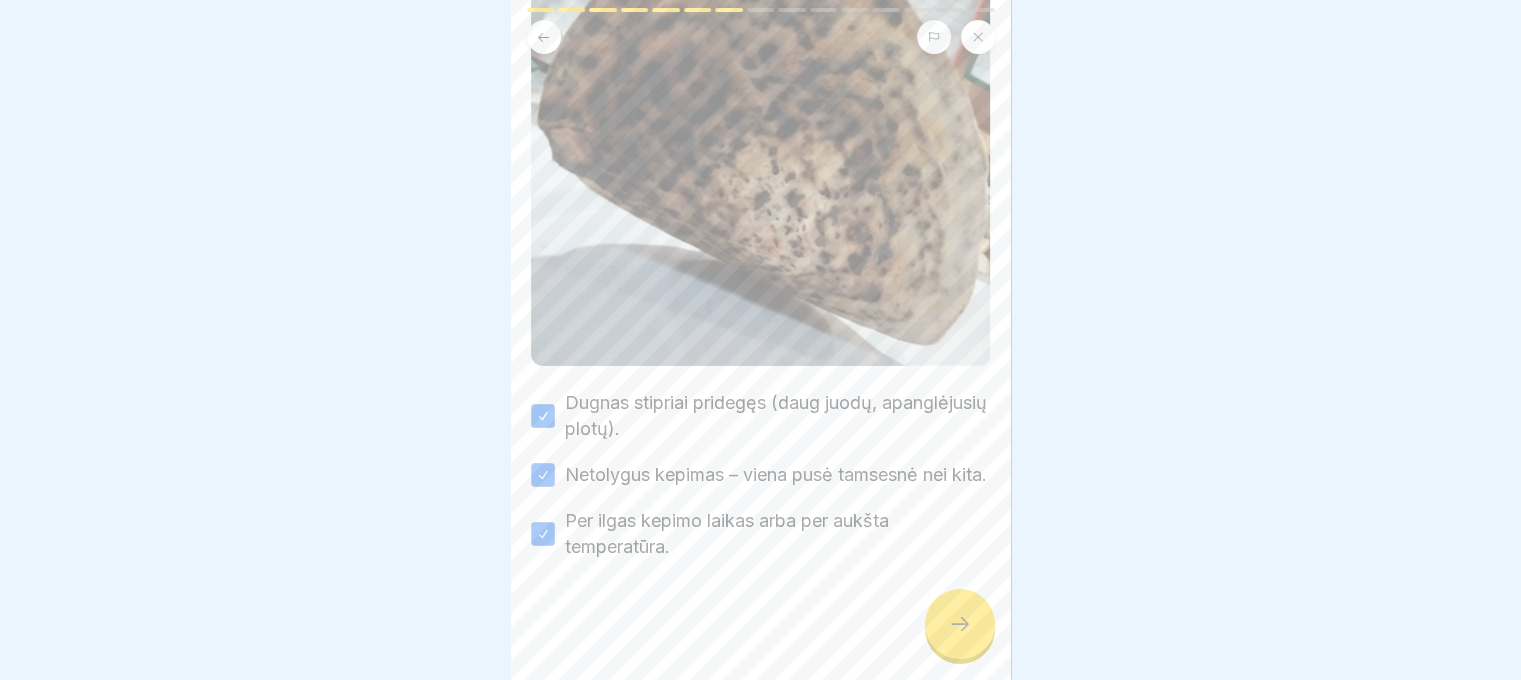 click at bounding box center [960, 624] 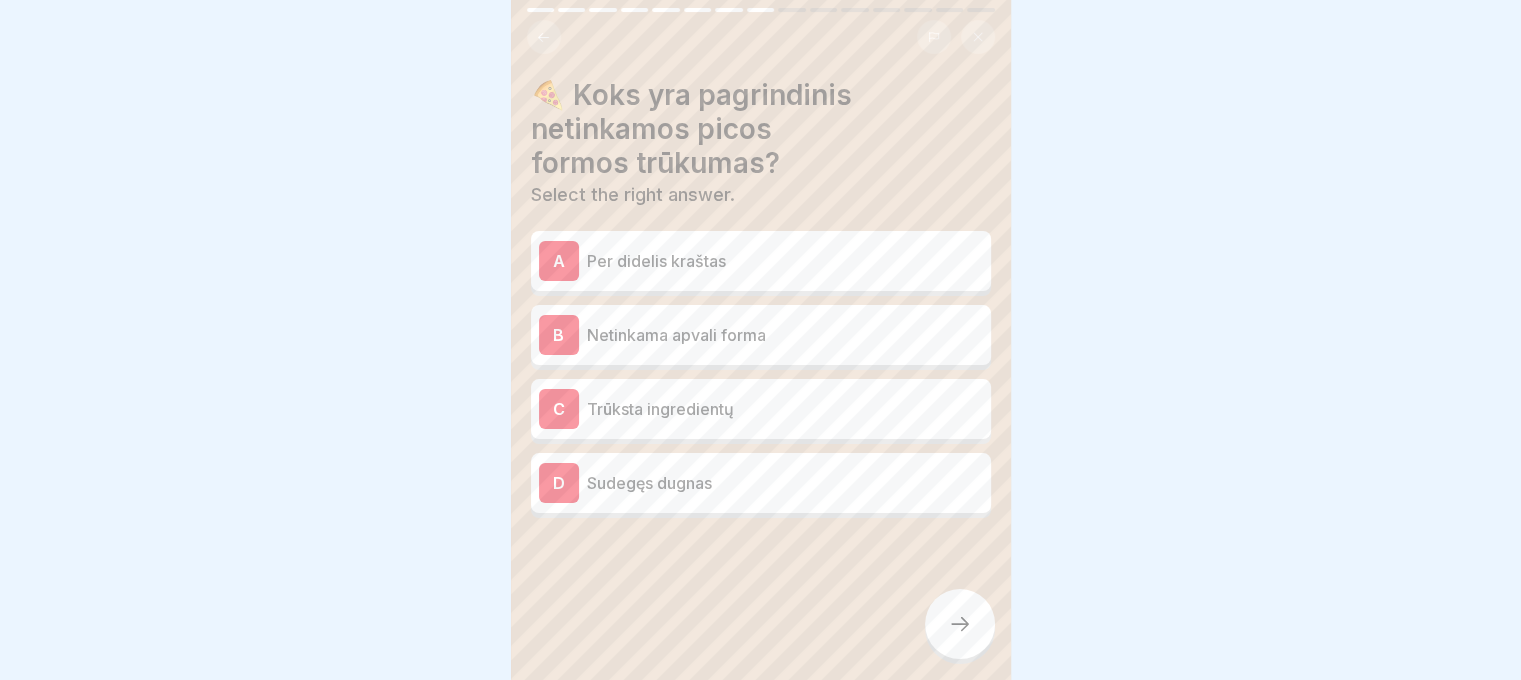 click on "Netinkama apvali forma" at bounding box center (785, 335) 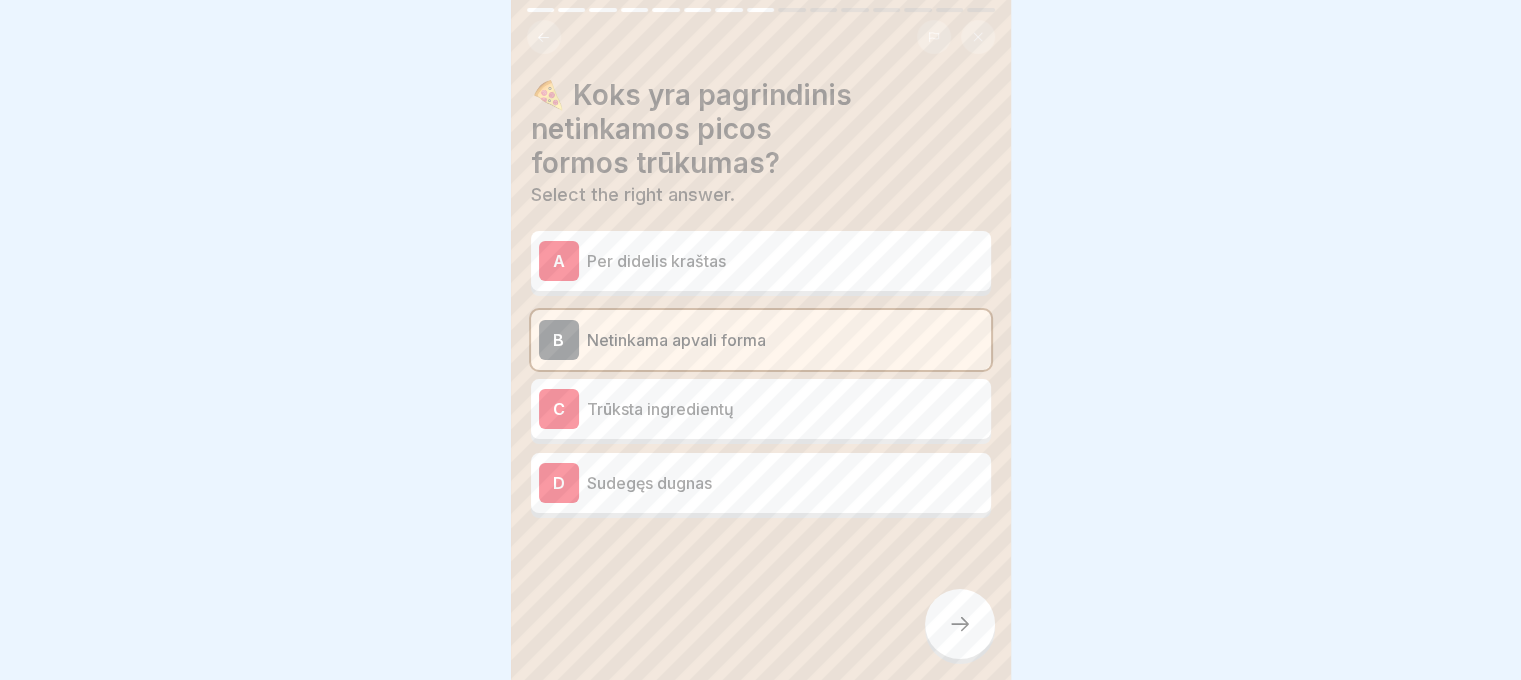 click at bounding box center (960, 624) 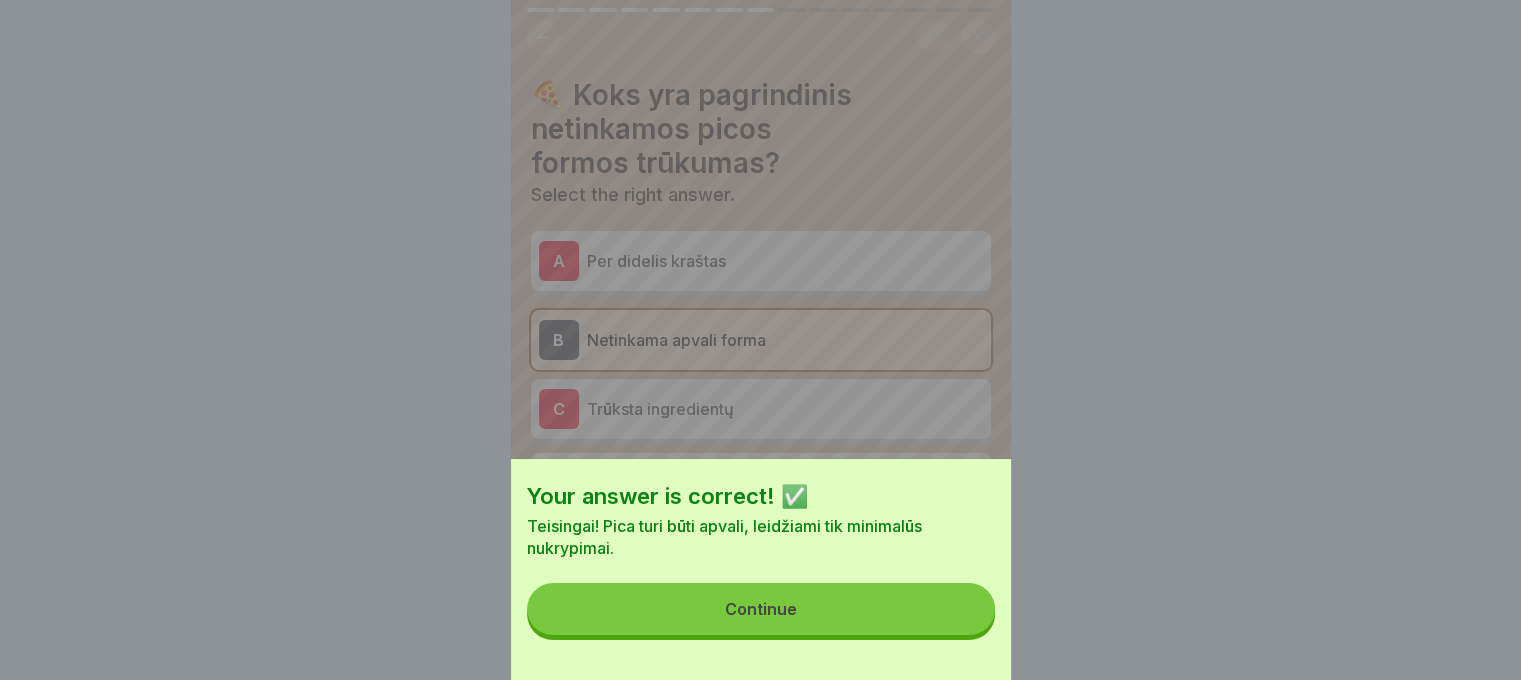 click on "Continue" at bounding box center [761, 609] 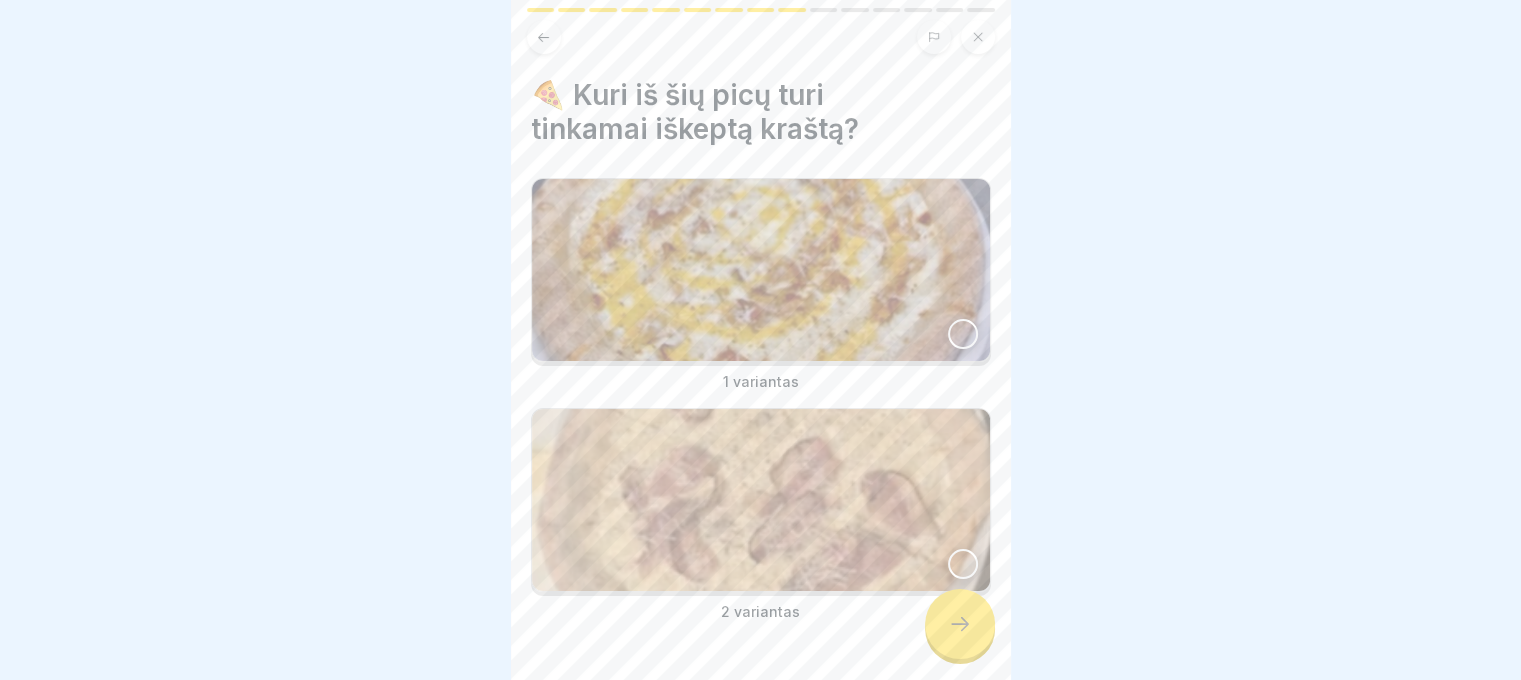 click at bounding box center (761, 270) 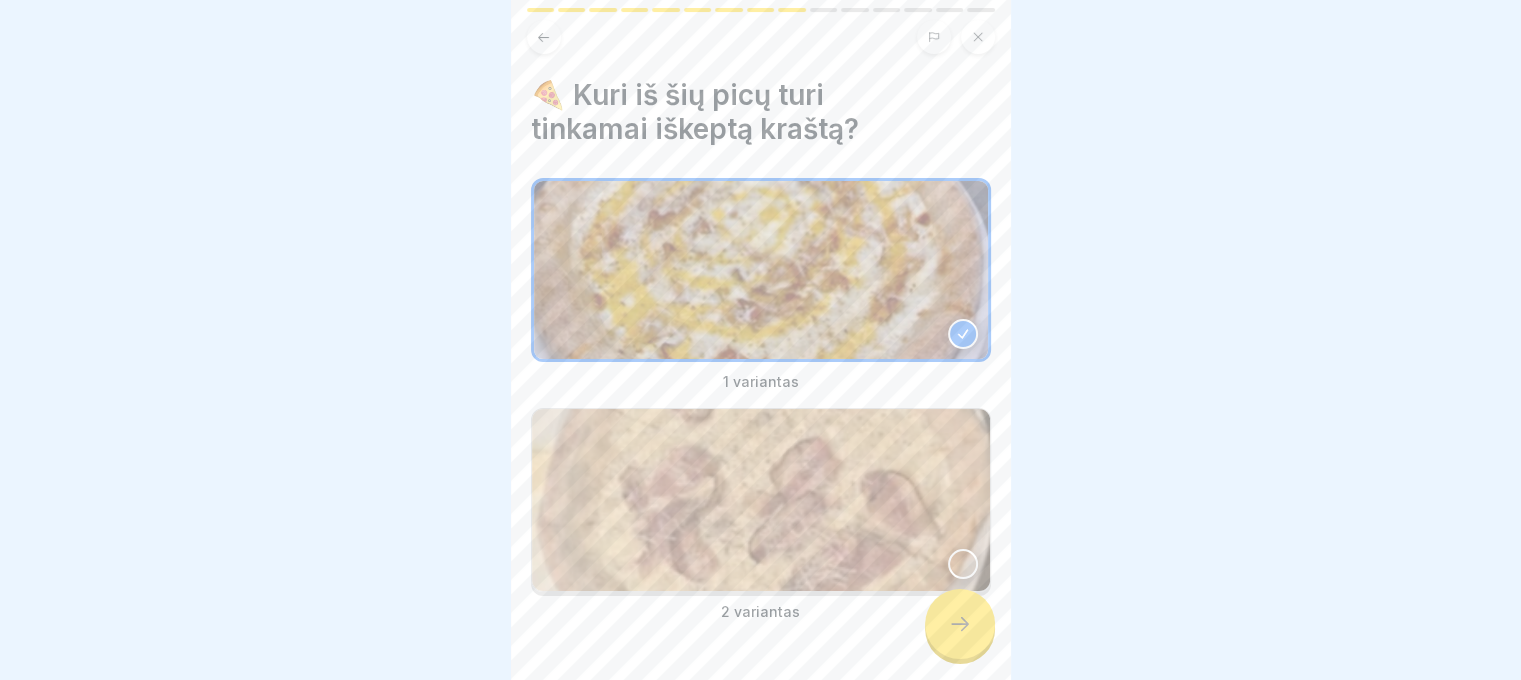 click on "🍕 Kuri iš šių picų turi tinkamai iškeptą kraštą? 1 variantas 2 variantas" at bounding box center (761, 340) 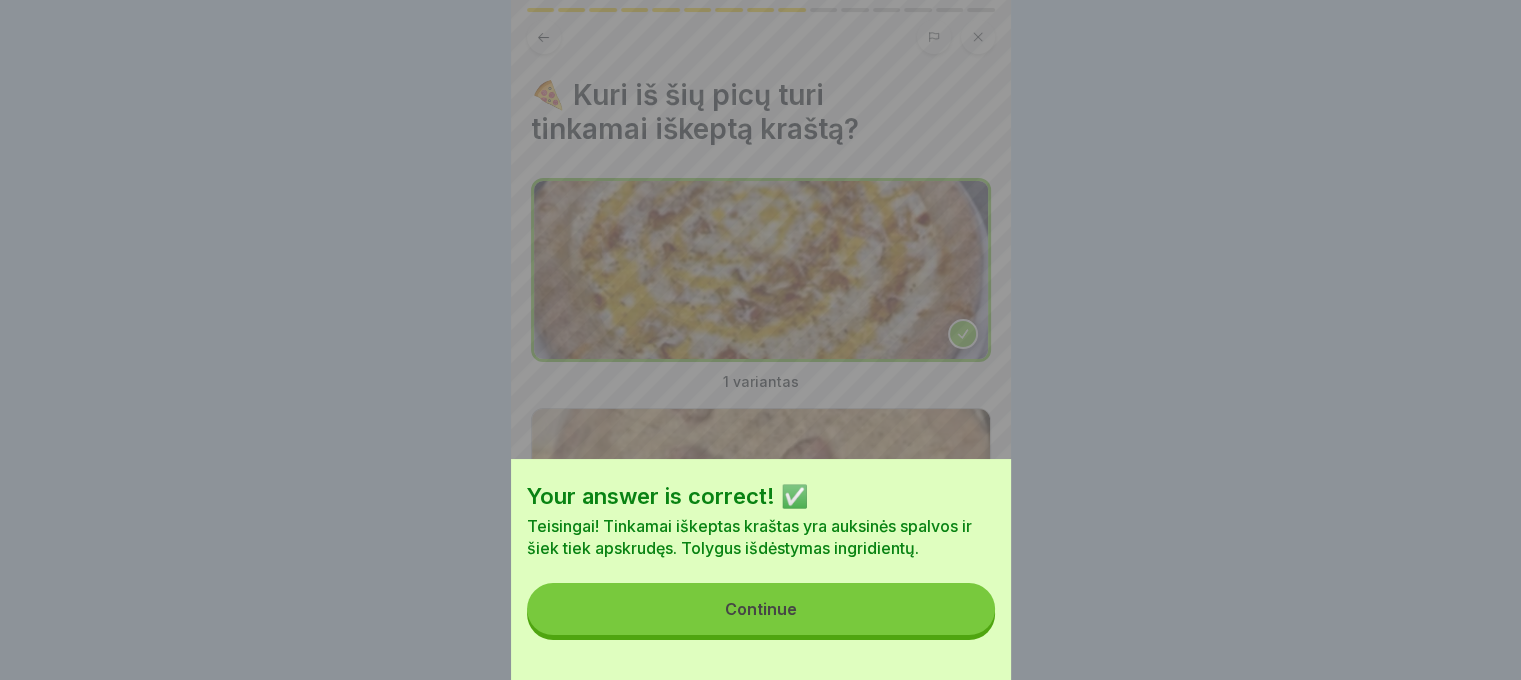 click on "Continue" at bounding box center [761, 609] 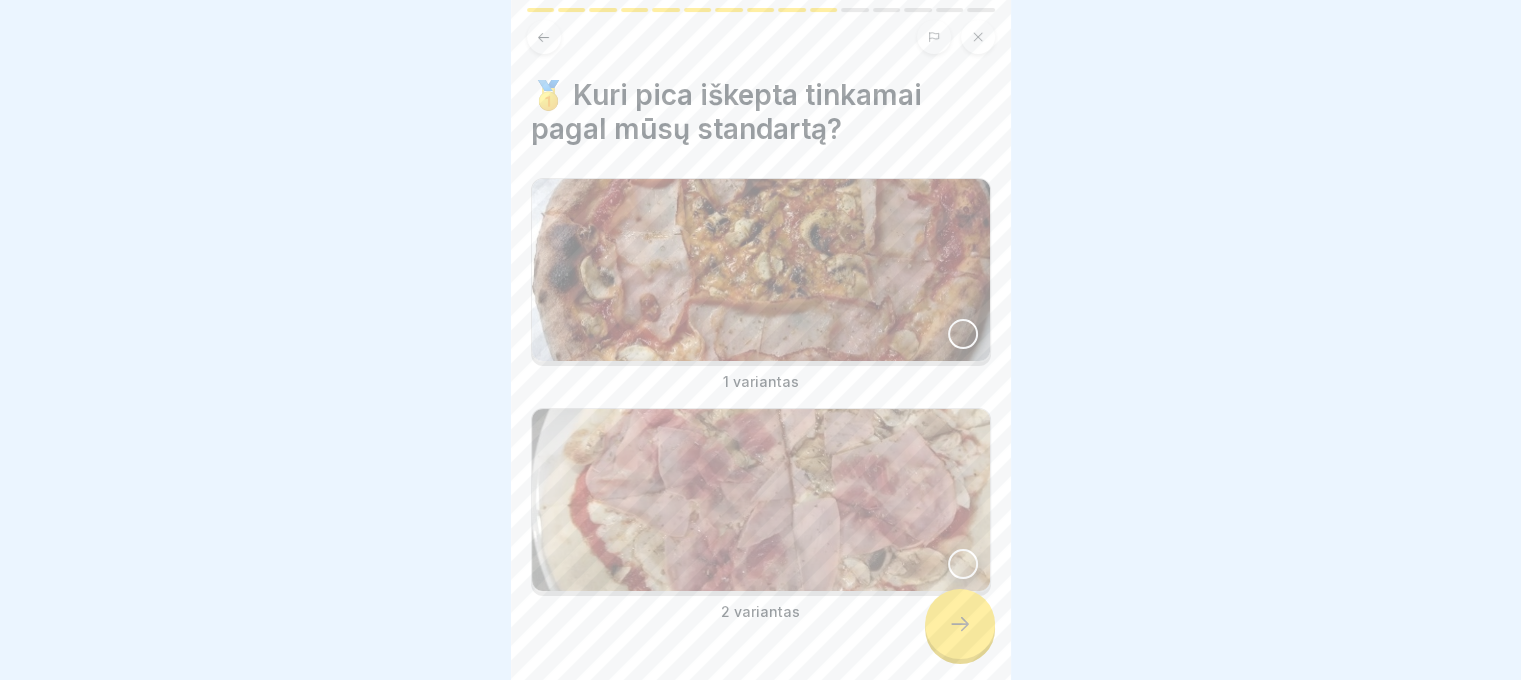 click at bounding box center [761, 270] 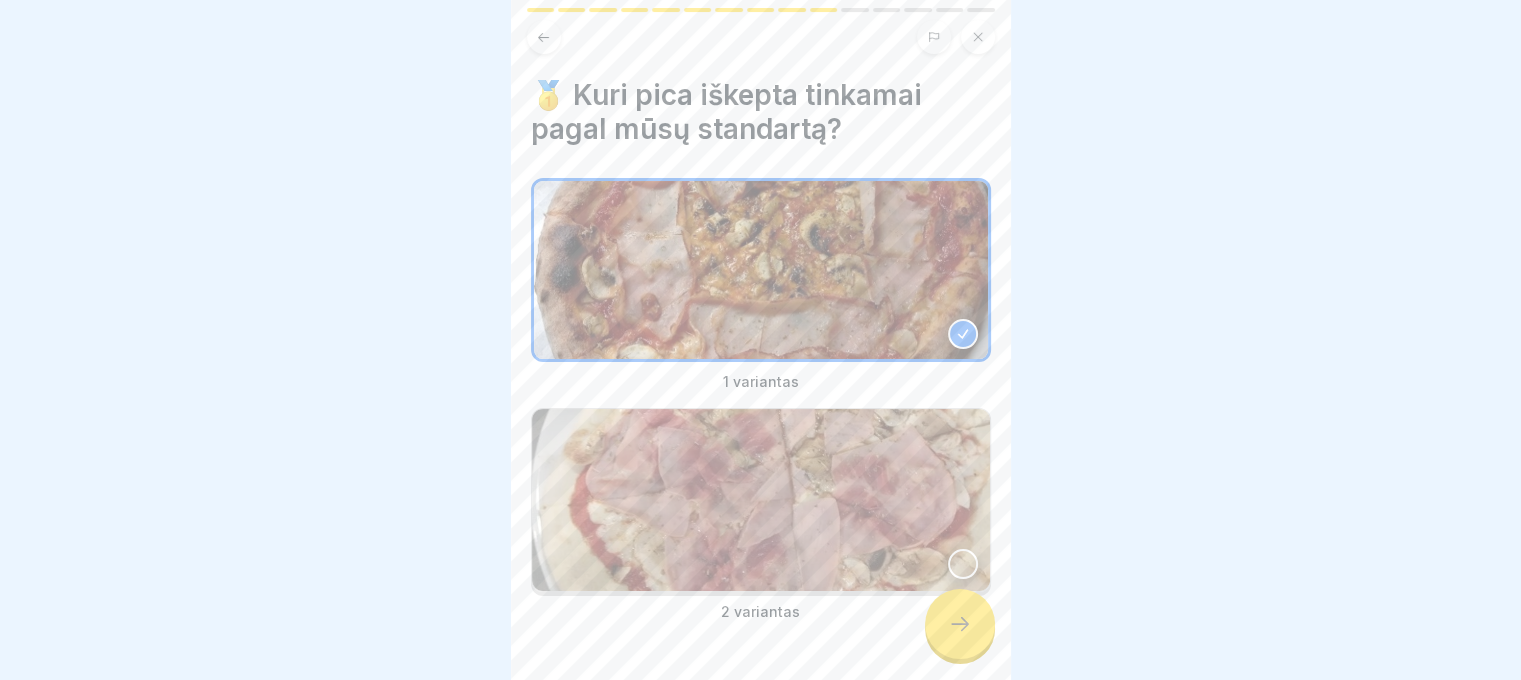 click at bounding box center (960, 624) 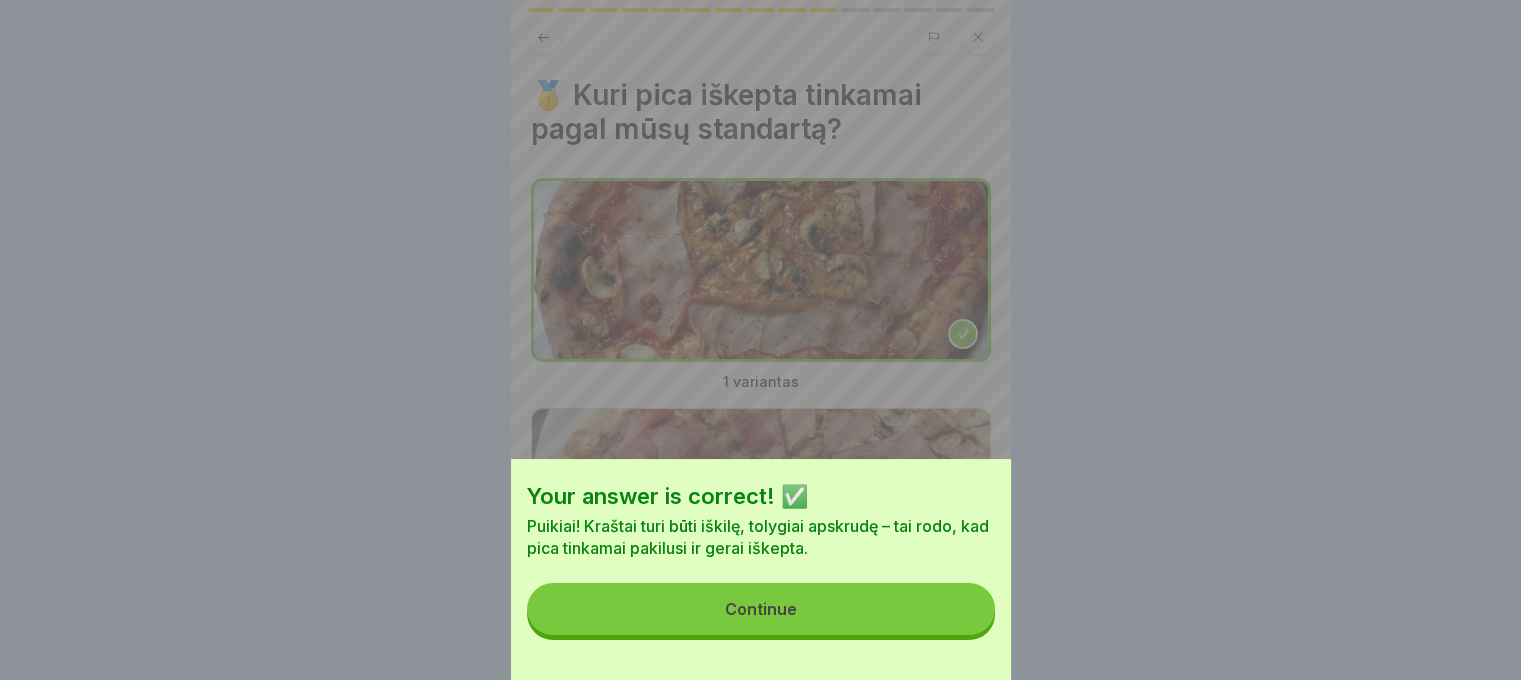 click on "Your answer is correct! ✅ Puikiai! Kraštai turi būti iškilę, tolygiai apskrudę – tai rodo, kad pica tinkamai pakilusi ir gerai iškepta.   Continue" at bounding box center (761, 569) 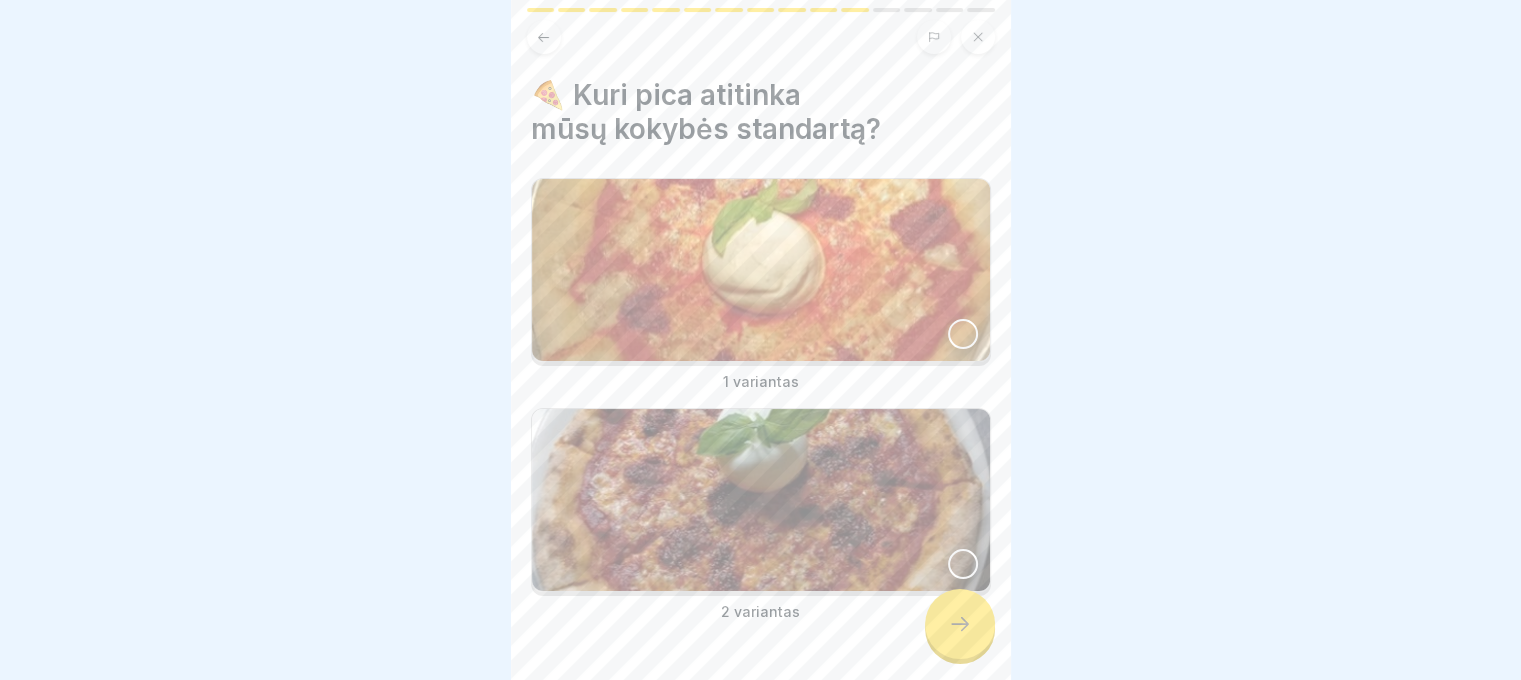click at bounding box center [761, 500] 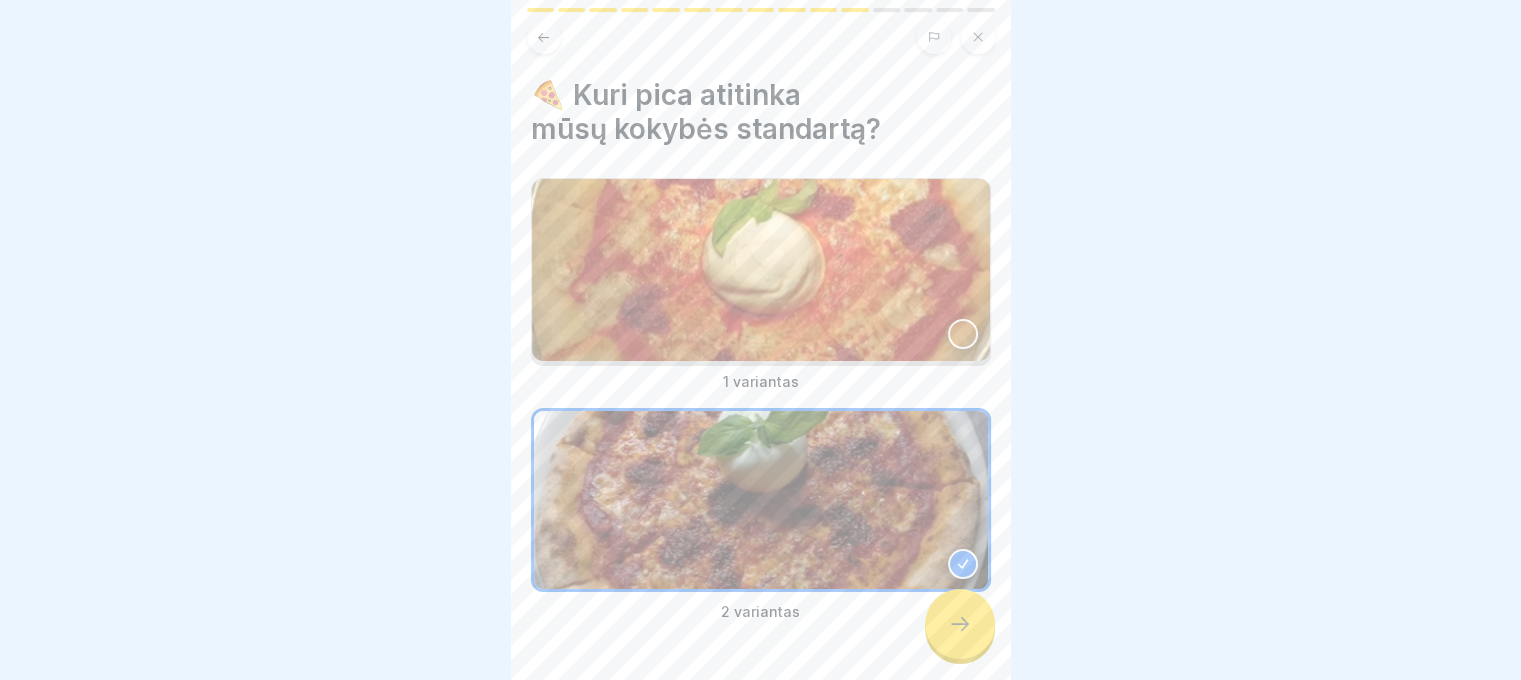 click at bounding box center [960, 624] 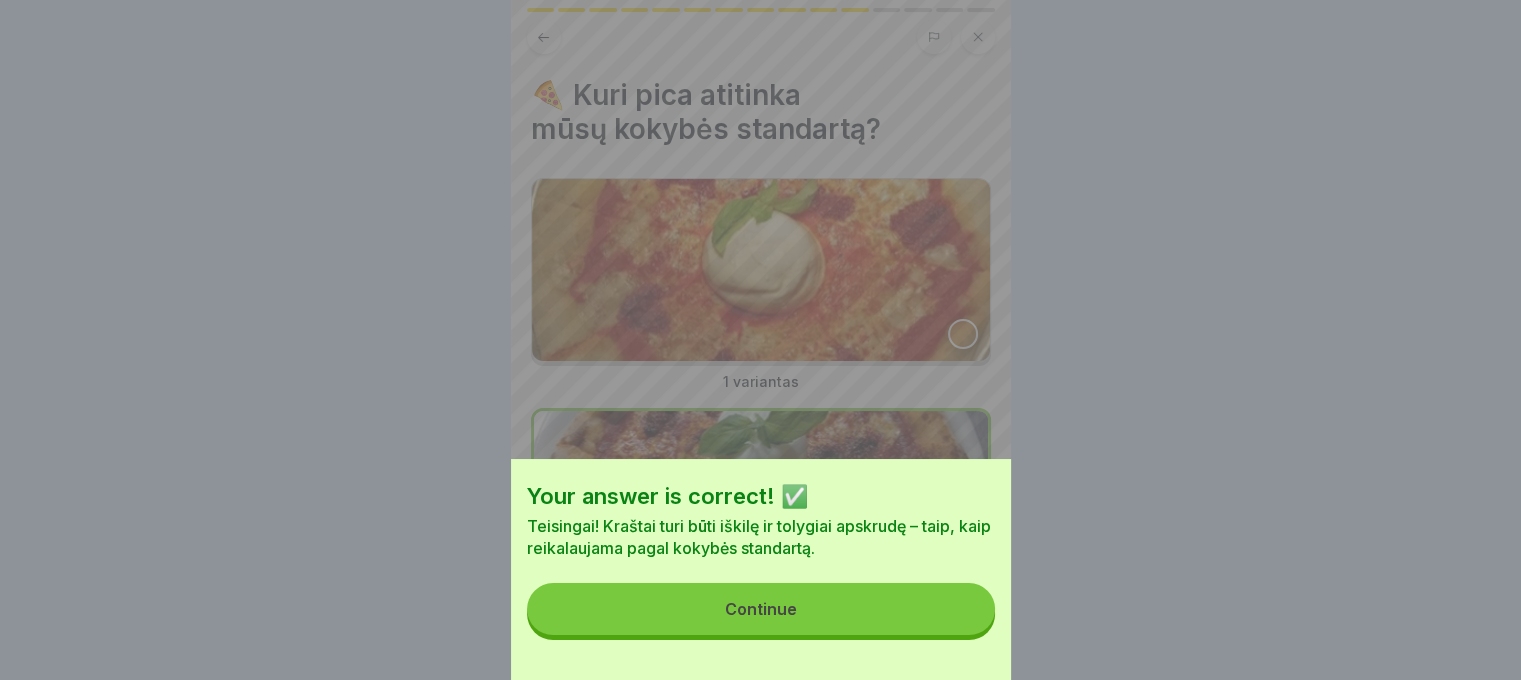 click on "Continue" at bounding box center [761, 609] 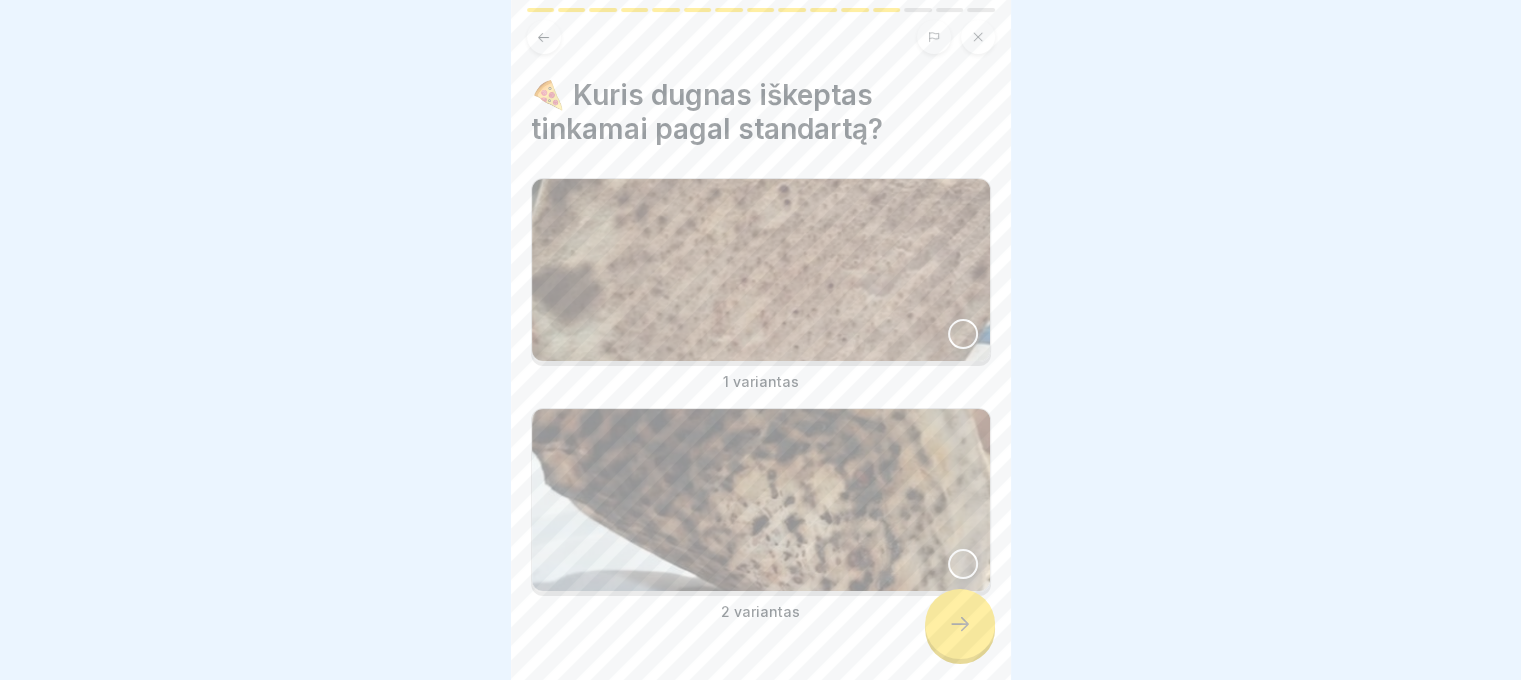 click at bounding box center [761, 270] 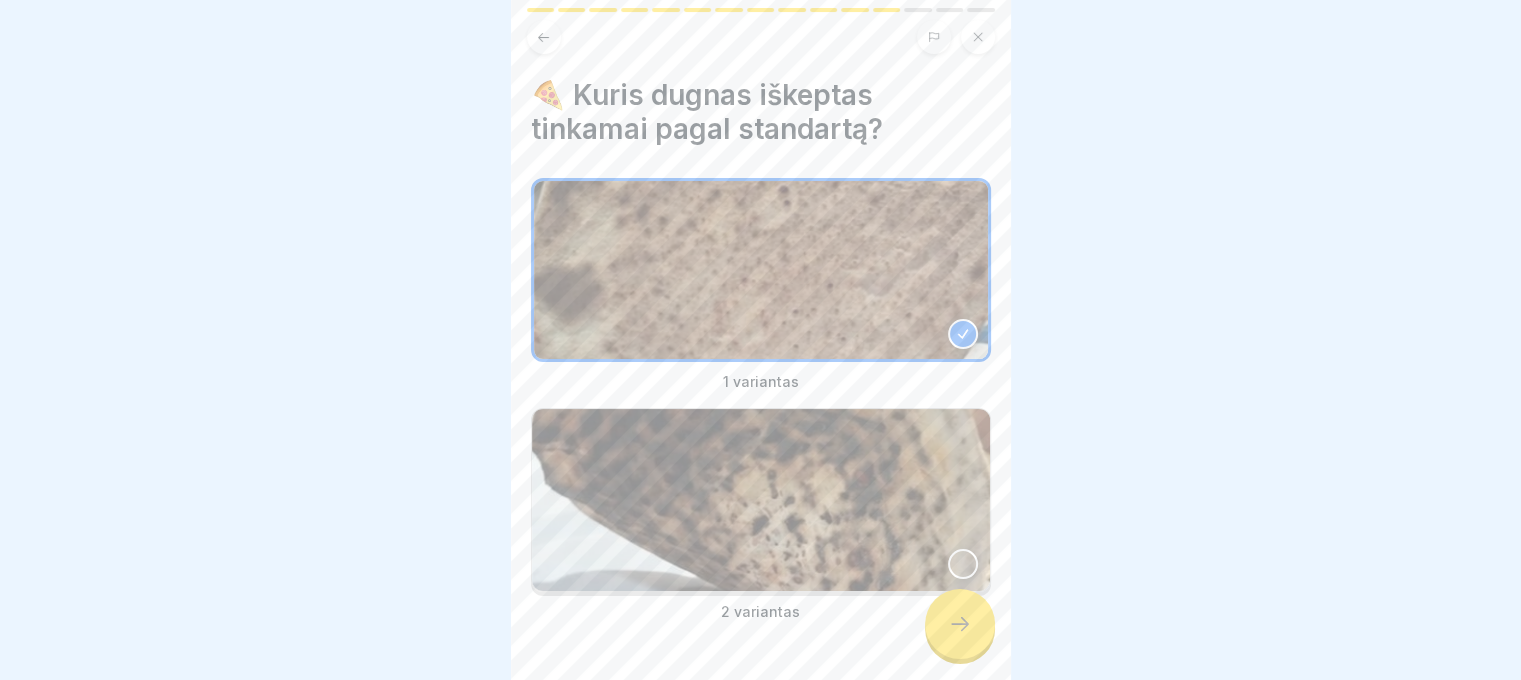 click at bounding box center (960, 624) 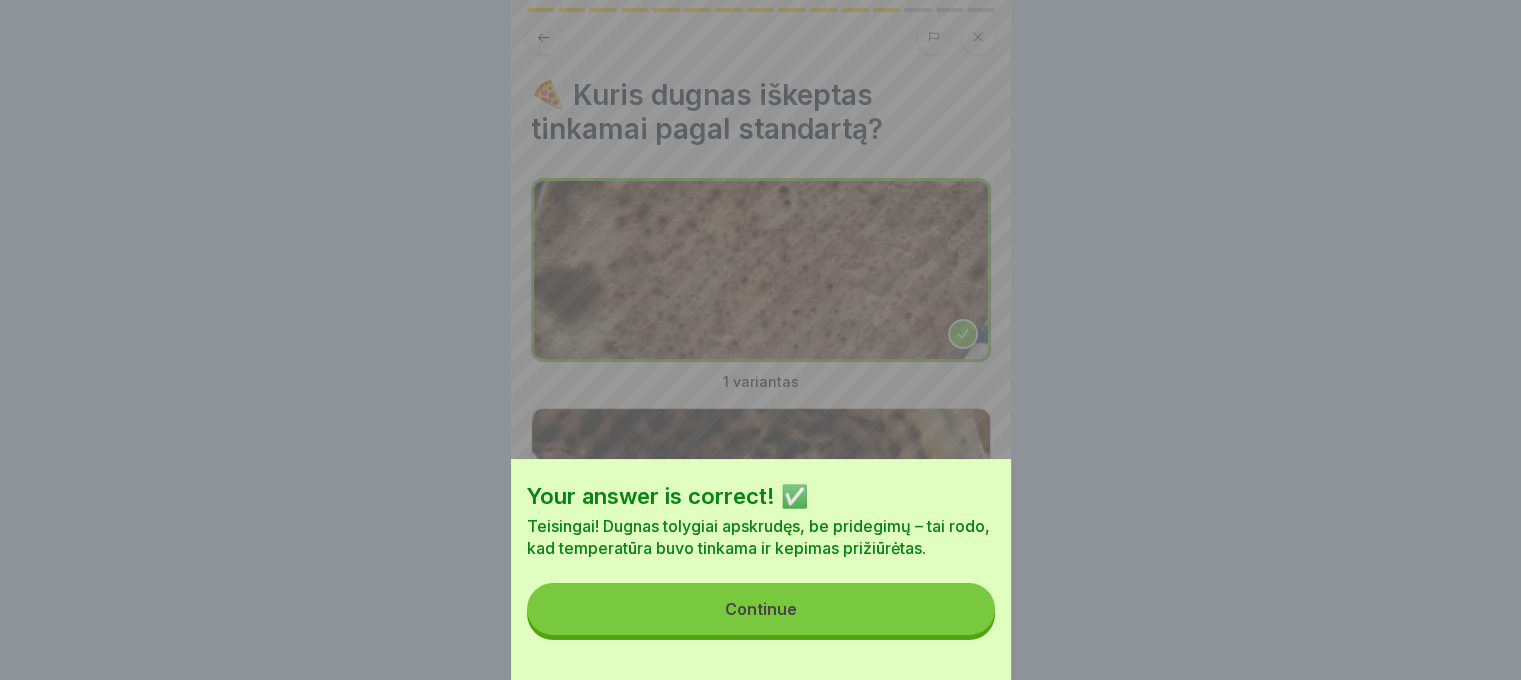 click on "Continue" at bounding box center [761, 609] 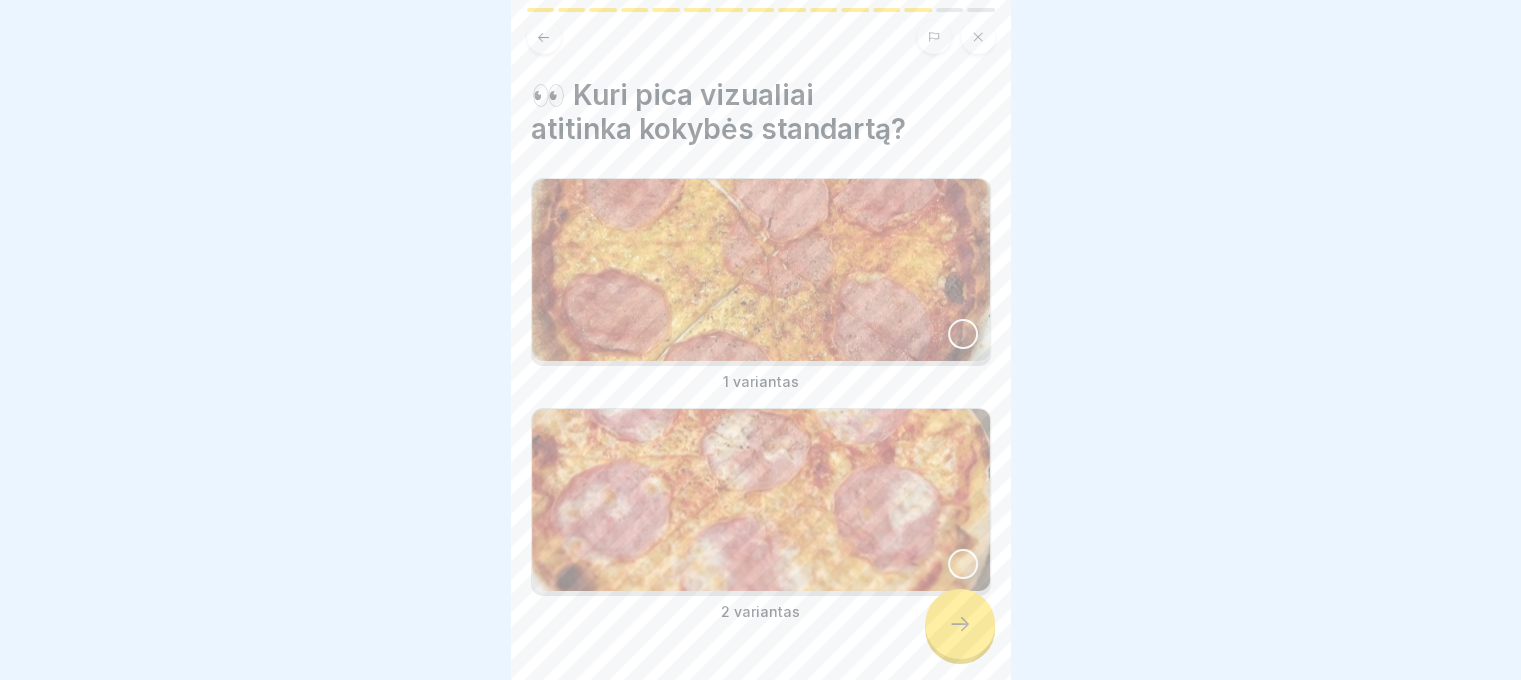 click at bounding box center [761, 500] 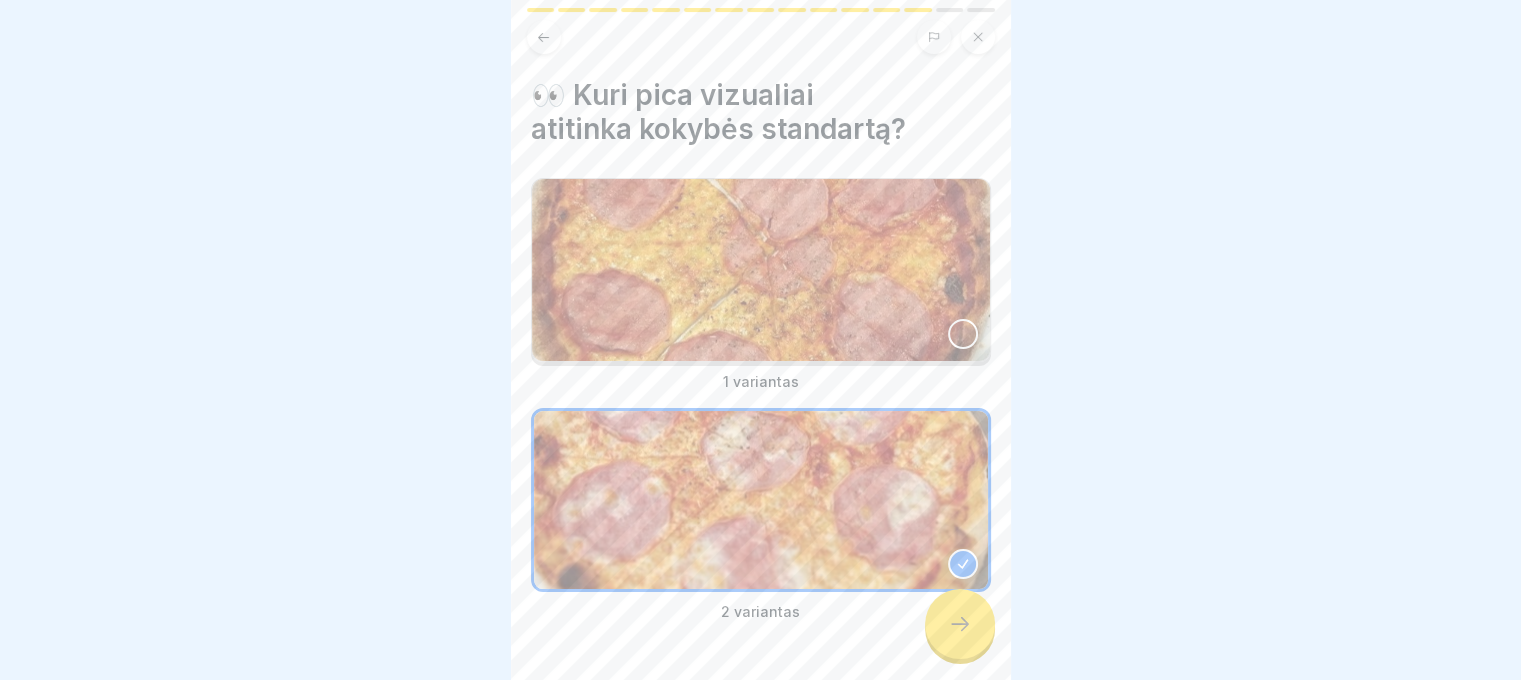 click at bounding box center (960, 624) 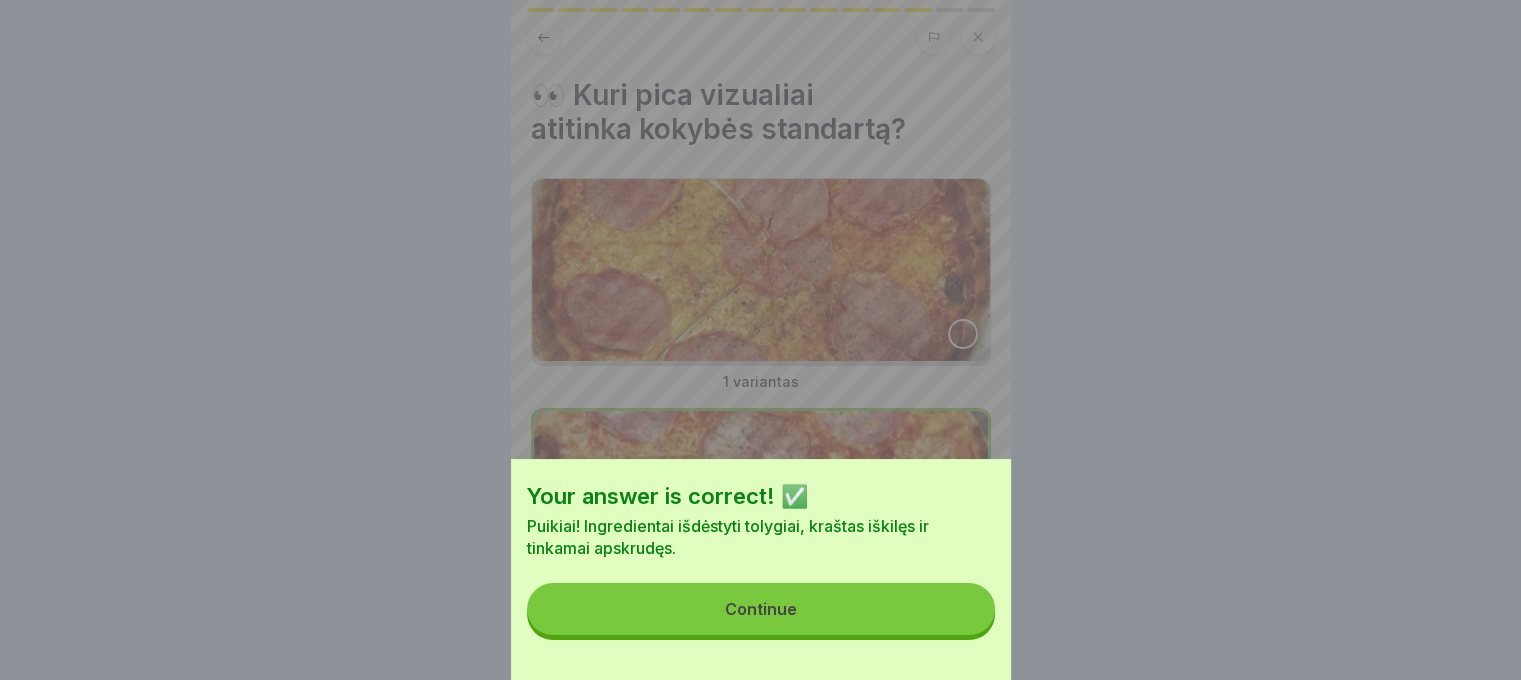 click on "Your answer is correct! ✅ Puikiai! Ingredientai išdėstyti tolygiai, kraštas iškilęs ir tinkamai apskrudęs.   Continue" at bounding box center (761, 569) 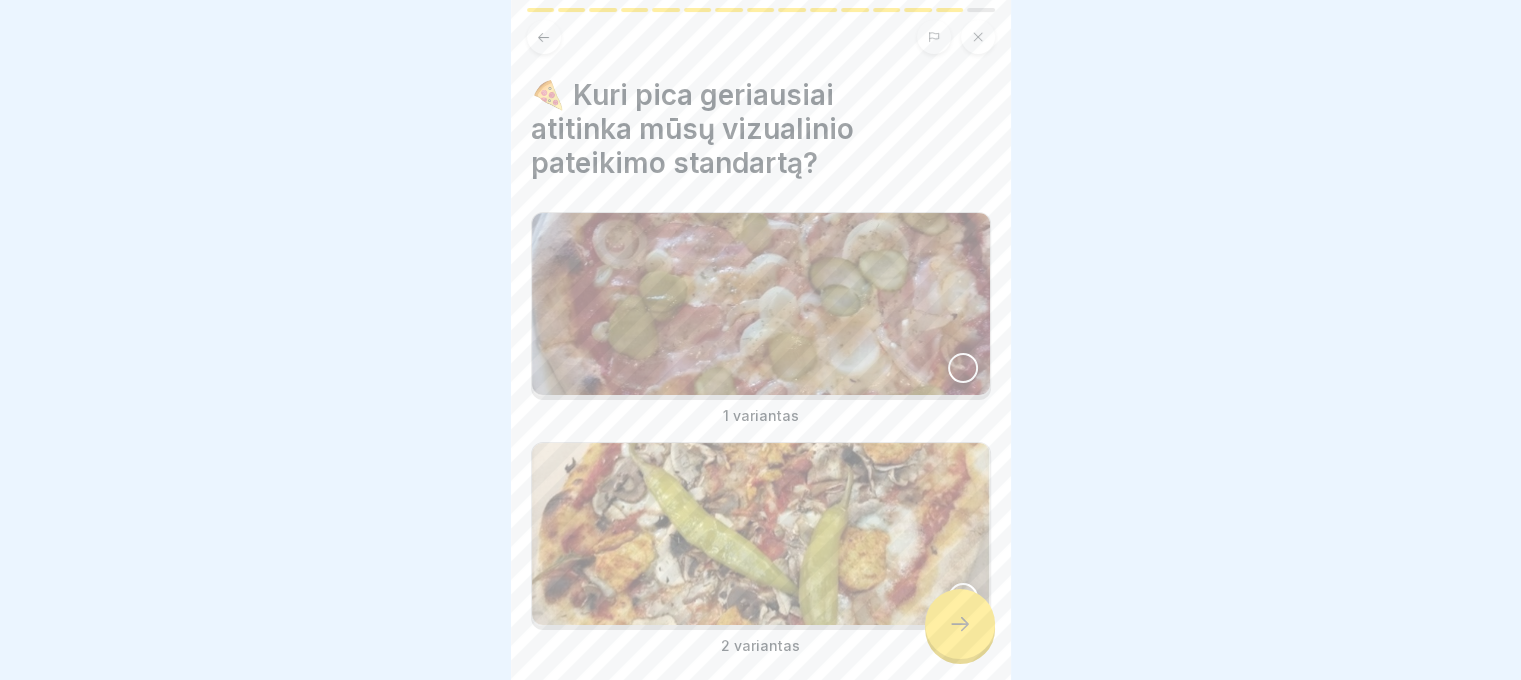 click at bounding box center (761, 304) 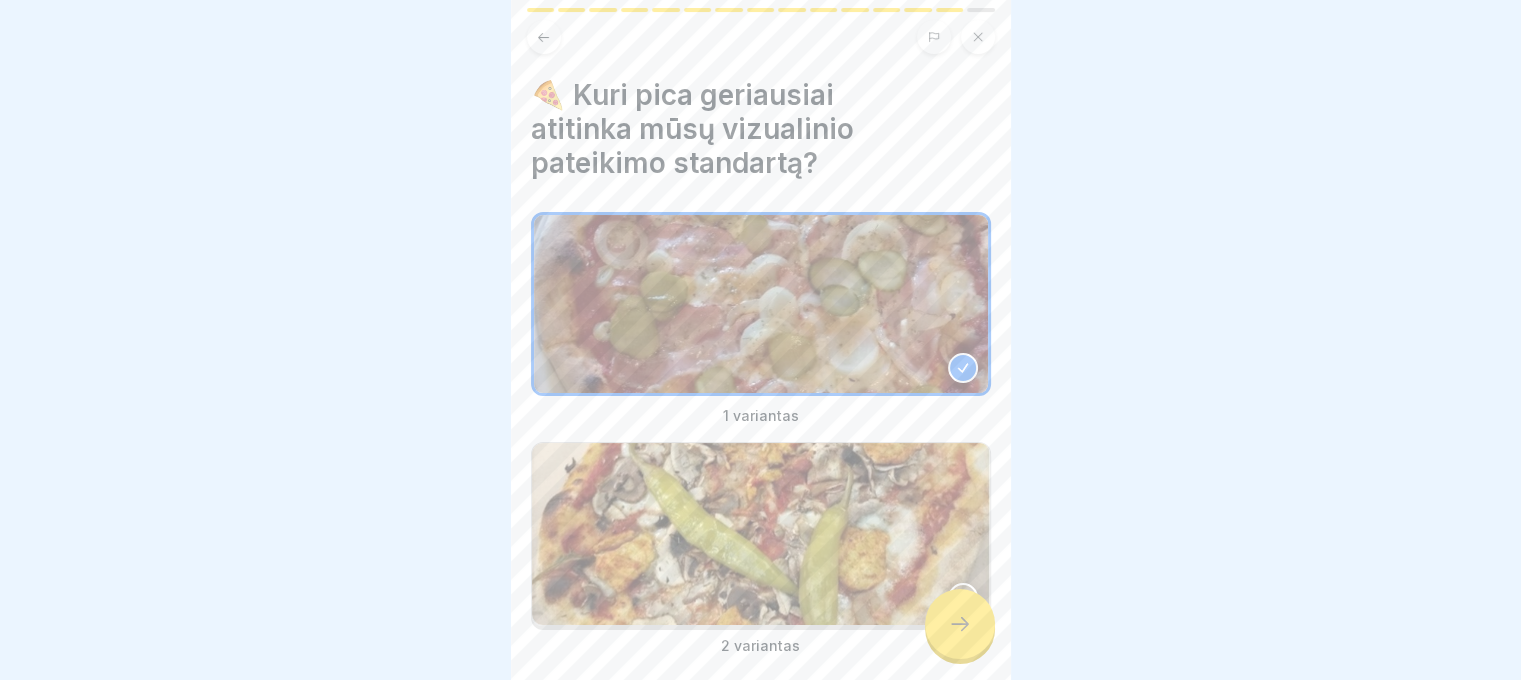 click 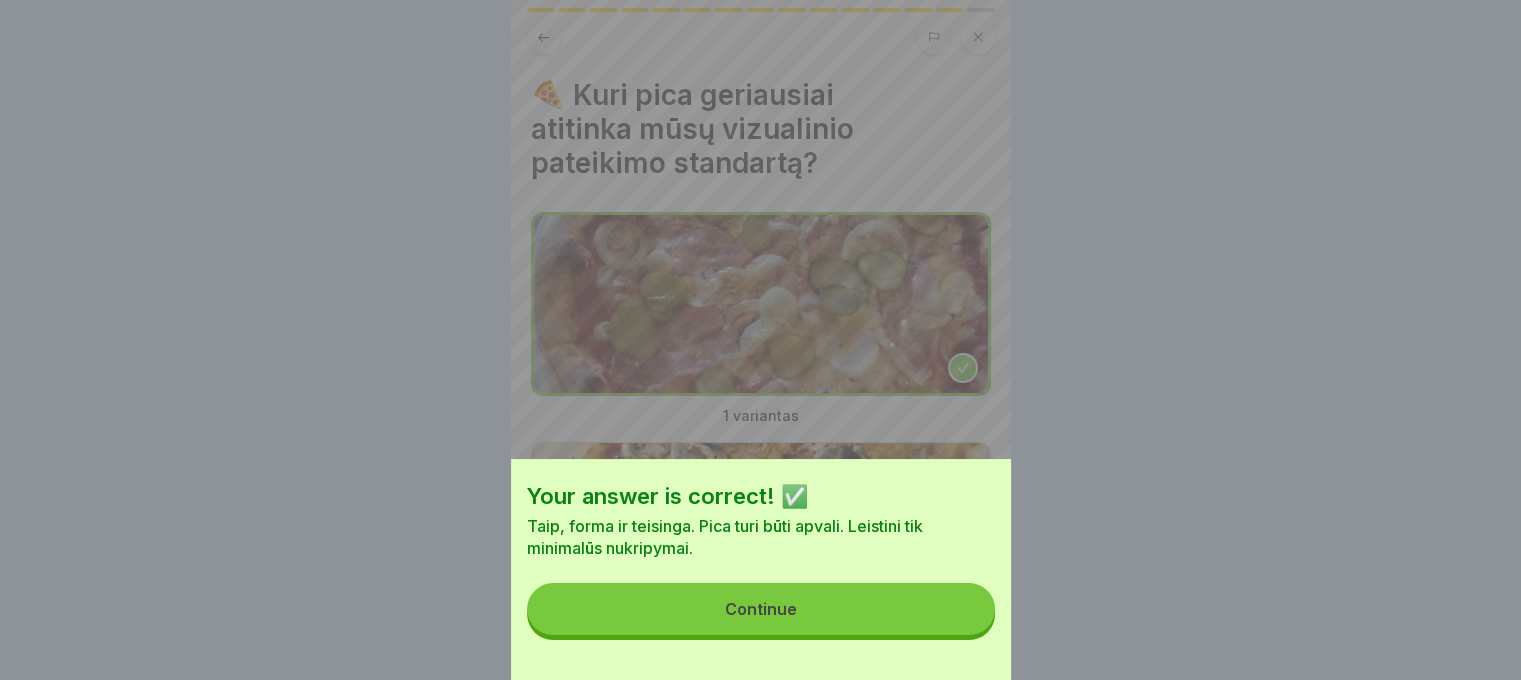 click on "Continue" at bounding box center [761, 609] 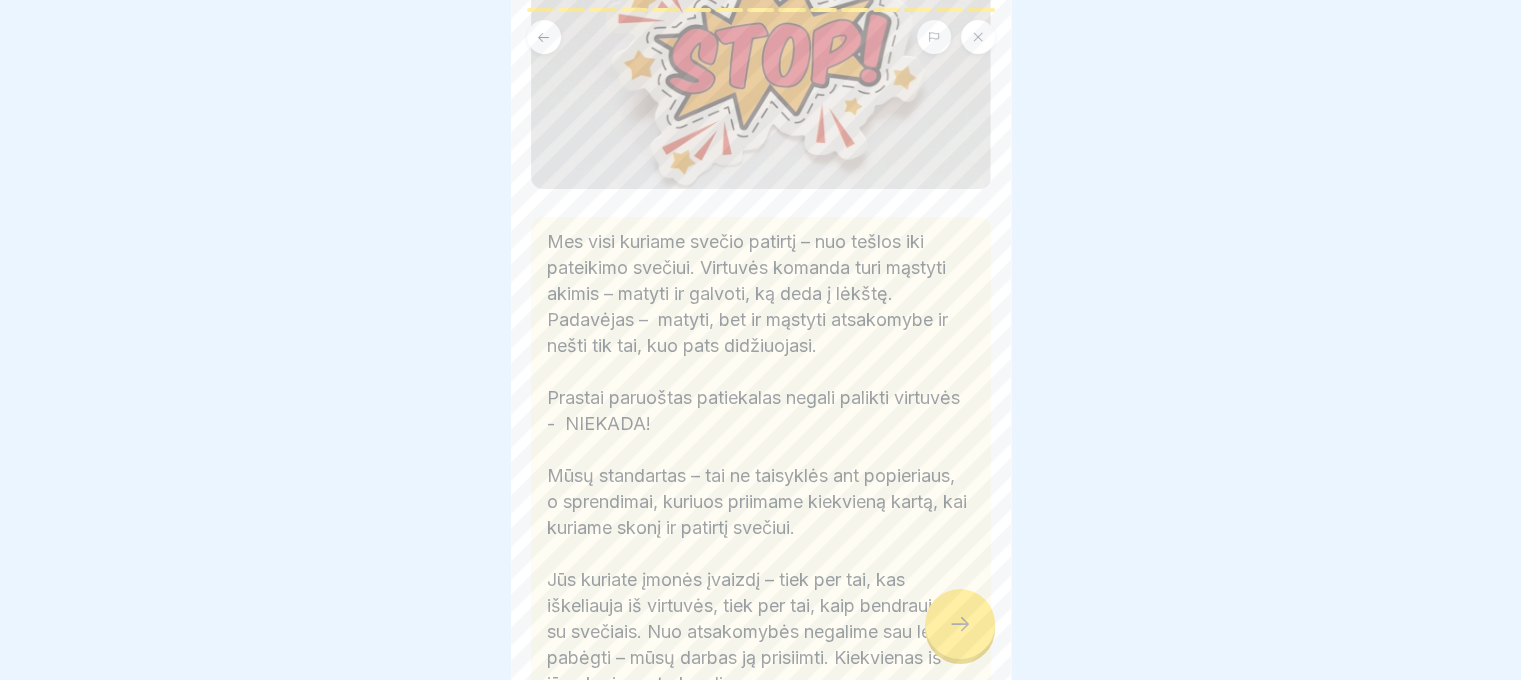 scroll, scrollTop: 300, scrollLeft: 0, axis: vertical 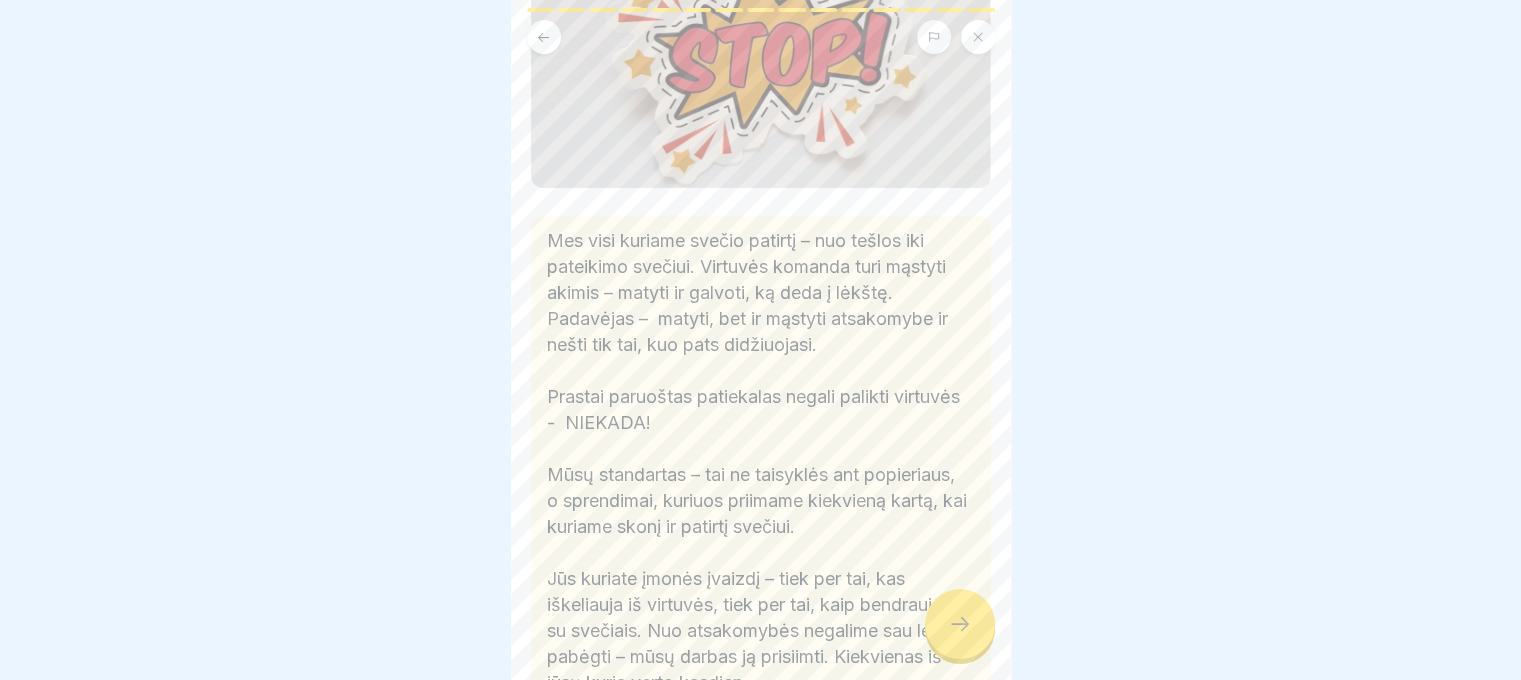 click 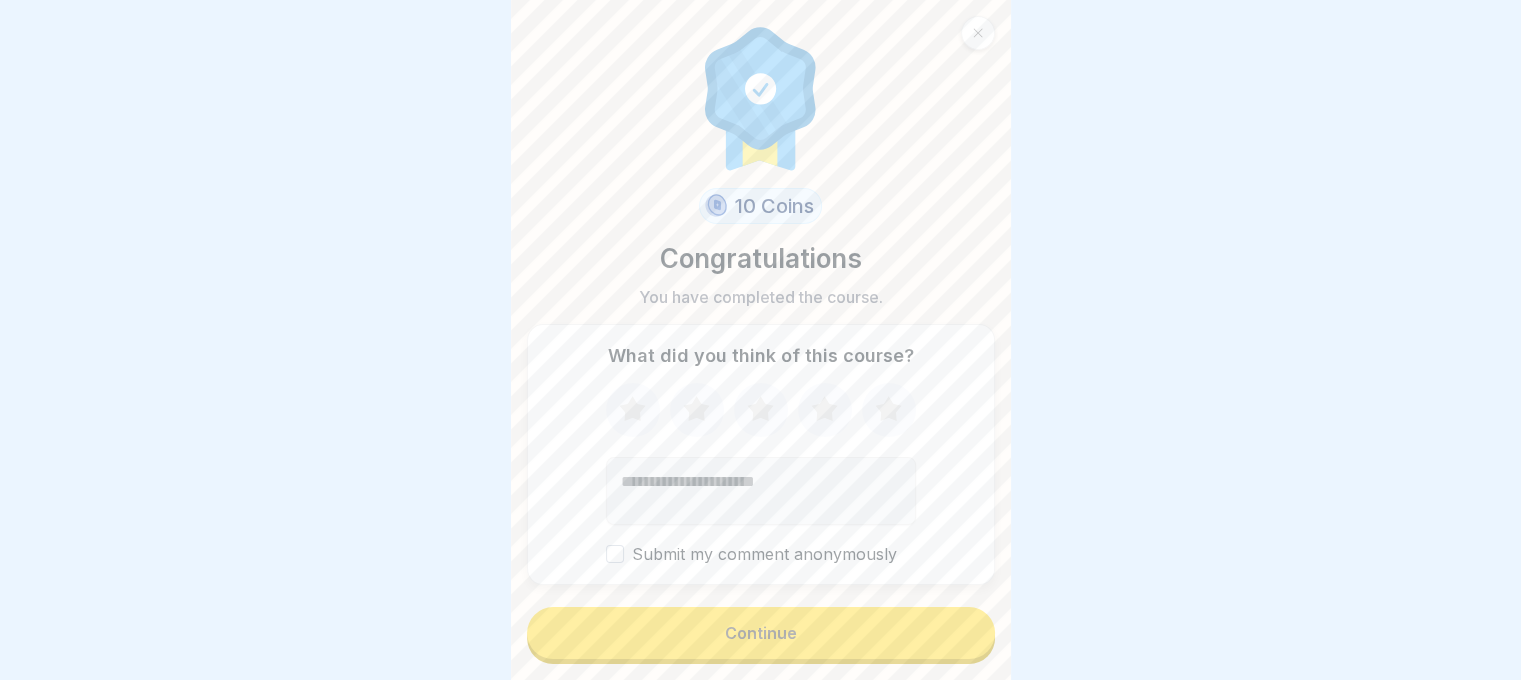 click on "Continue" at bounding box center (761, 633) 